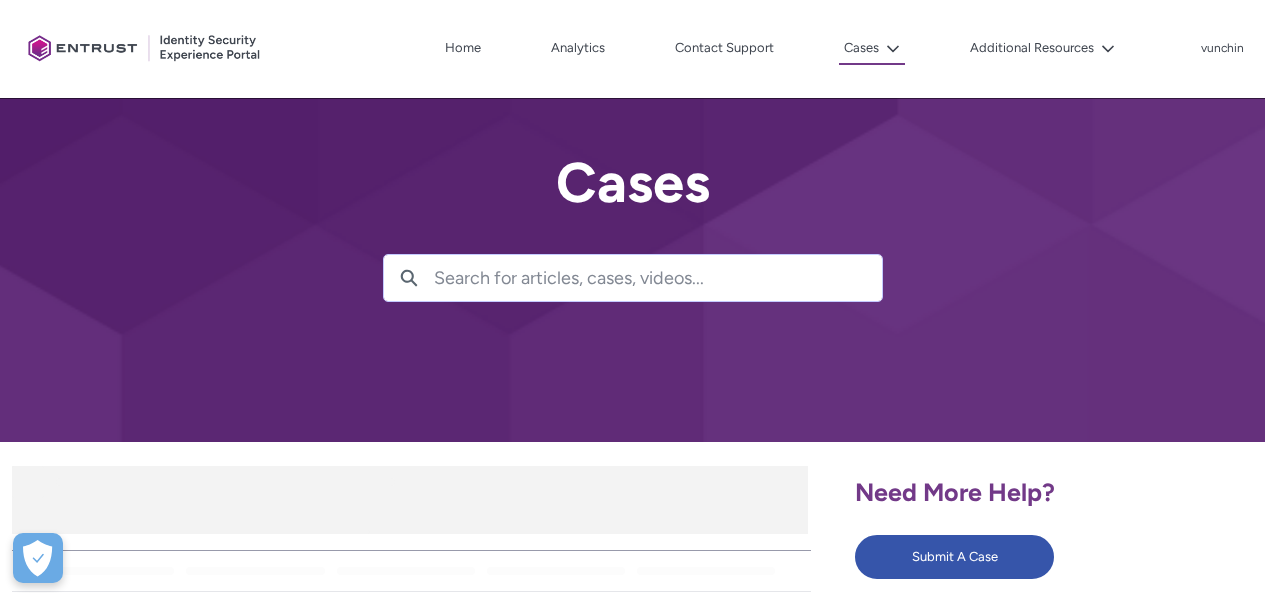 scroll, scrollTop: 0, scrollLeft: 0, axis: both 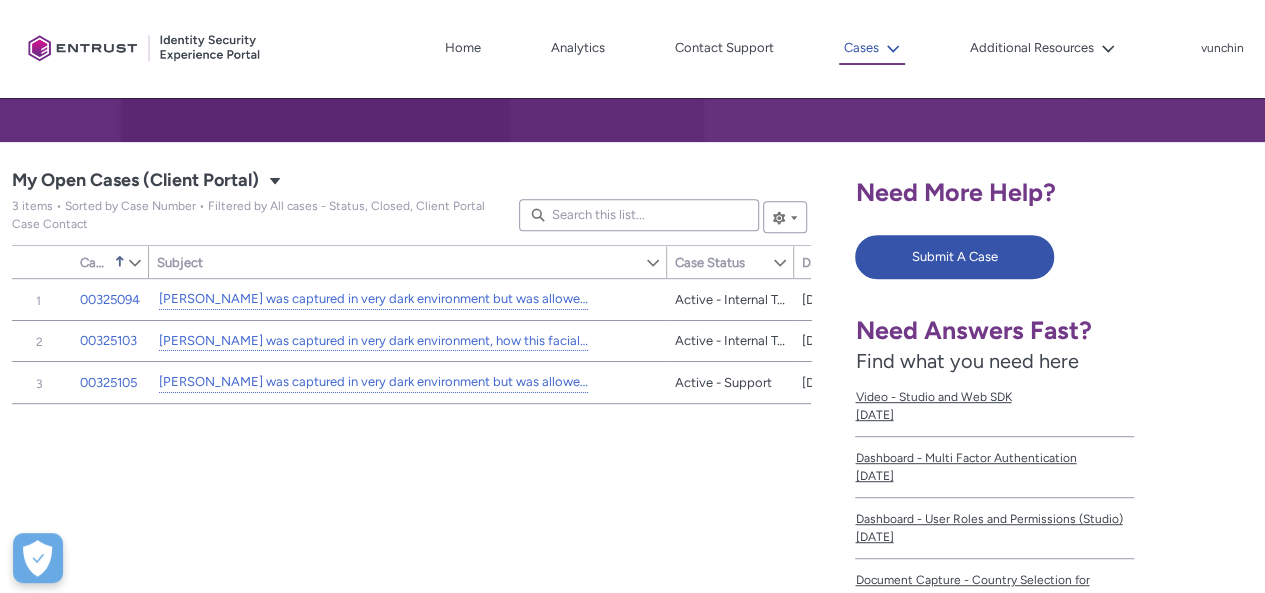click at bounding box center [889, 48] 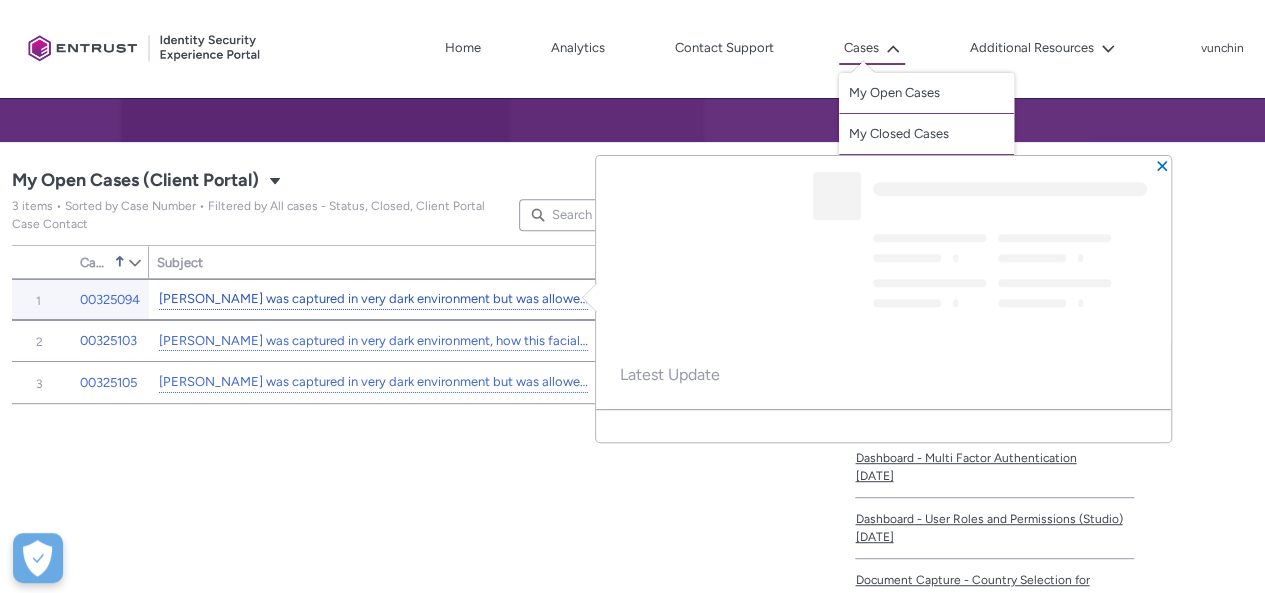 click on "Selfie was captured in very dark environment but was allowed to capture" at bounding box center [373, 299] 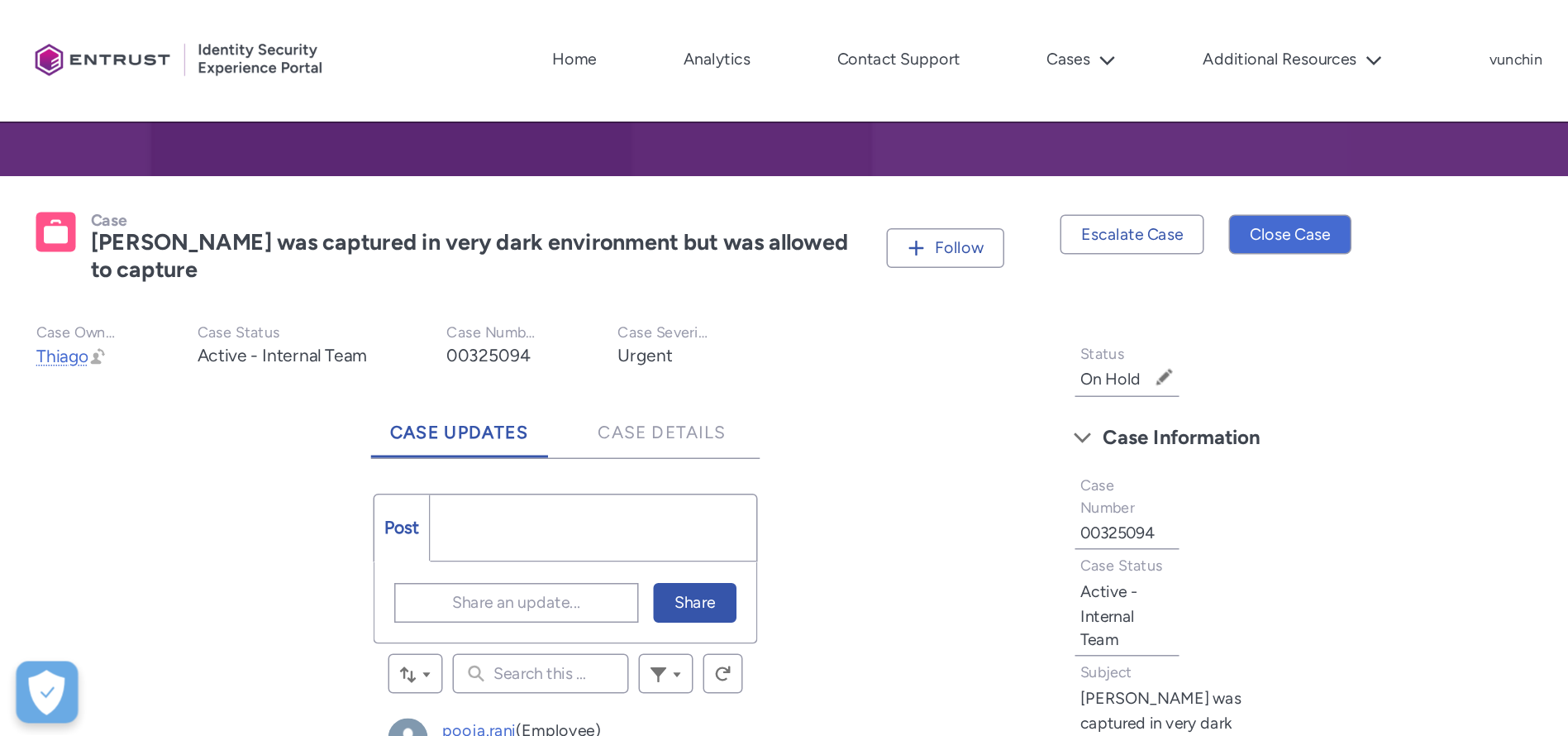 scroll, scrollTop: 0, scrollLeft: 0, axis: both 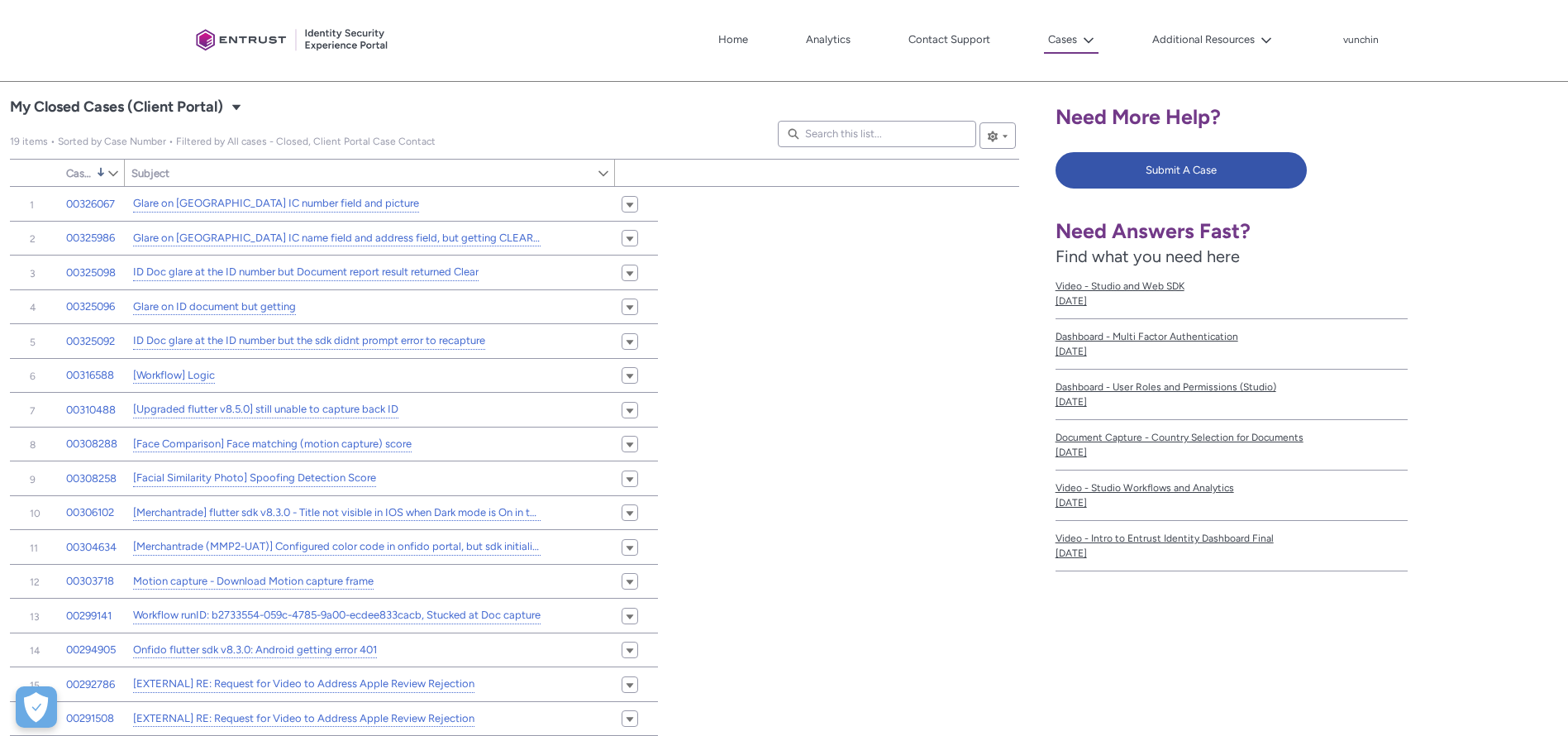 type on "294" 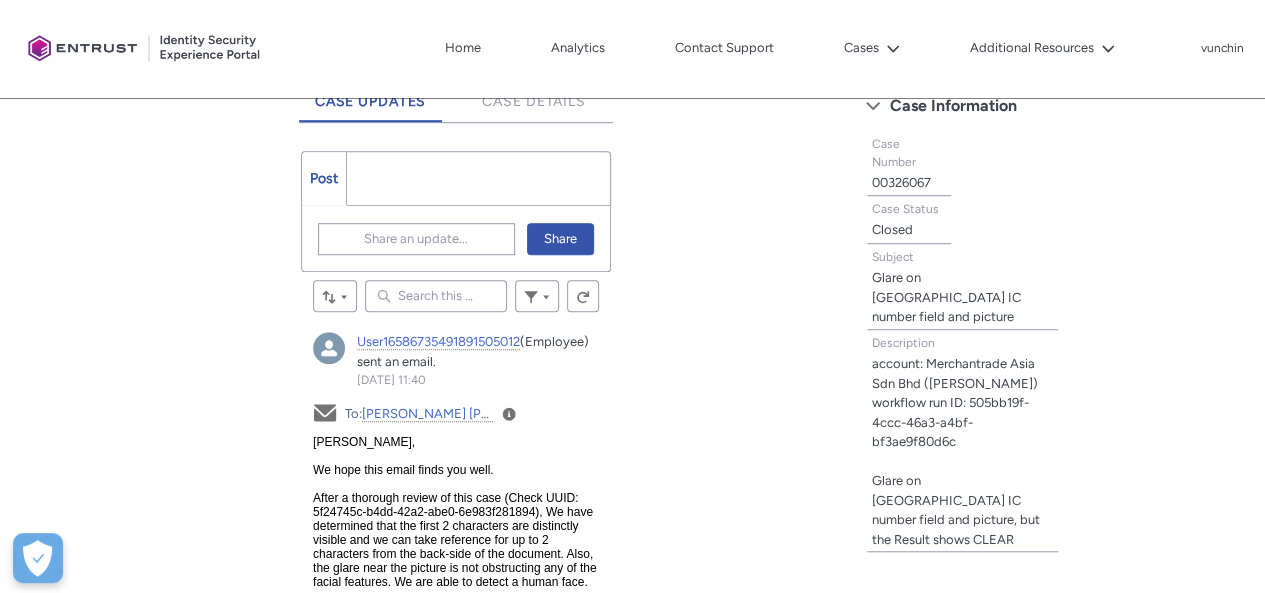scroll, scrollTop: 547, scrollLeft: 0, axis: vertical 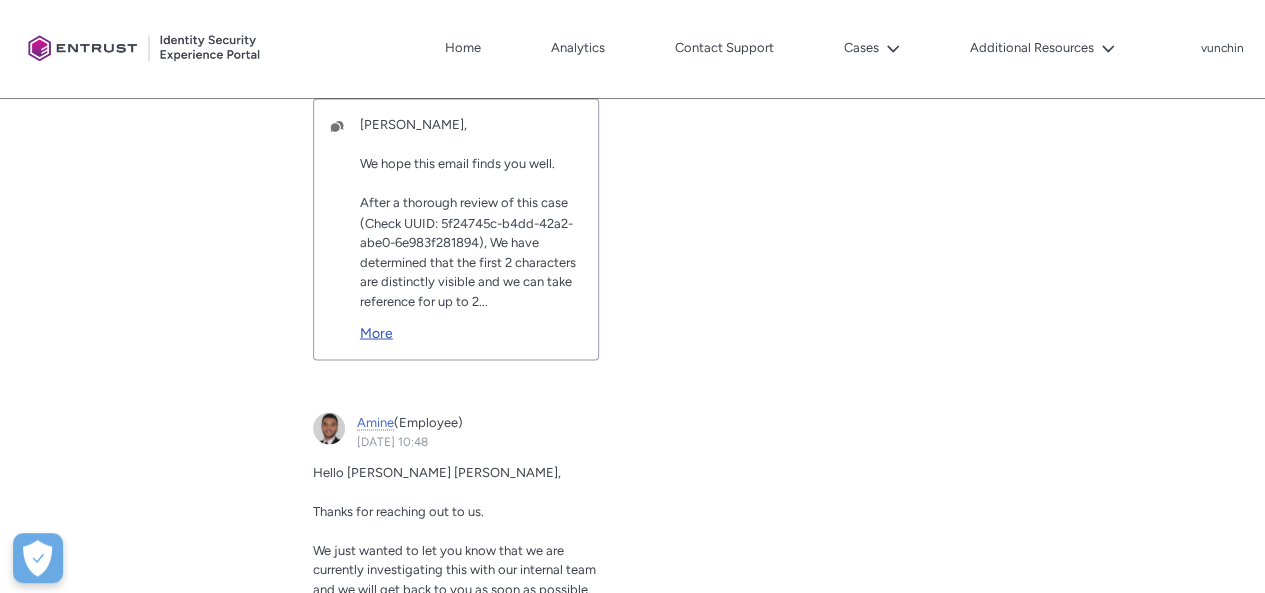 click on "More" at bounding box center [471, 326] 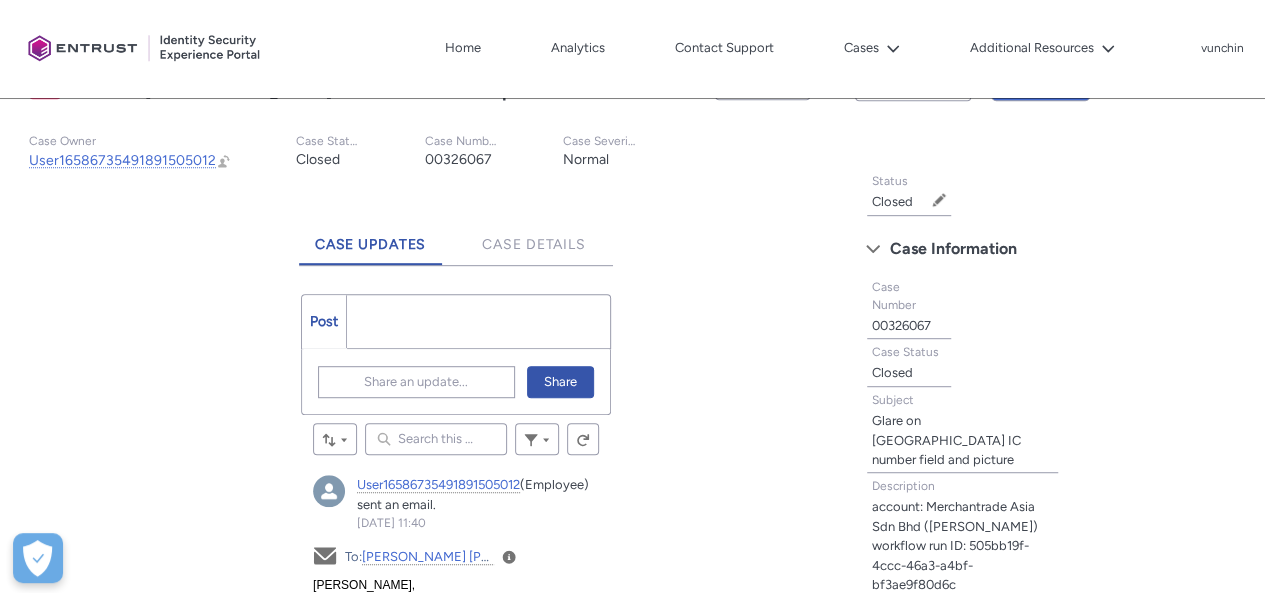 scroll, scrollTop: 394, scrollLeft: 0, axis: vertical 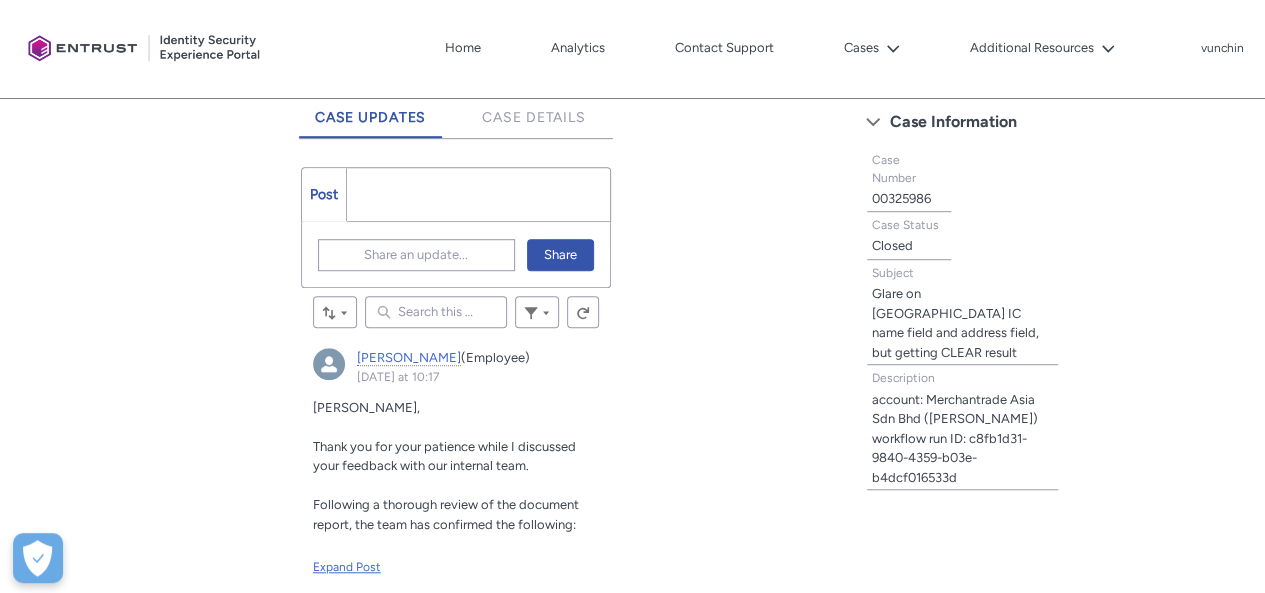 click on "Expand Post" at bounding box center (456, 567) 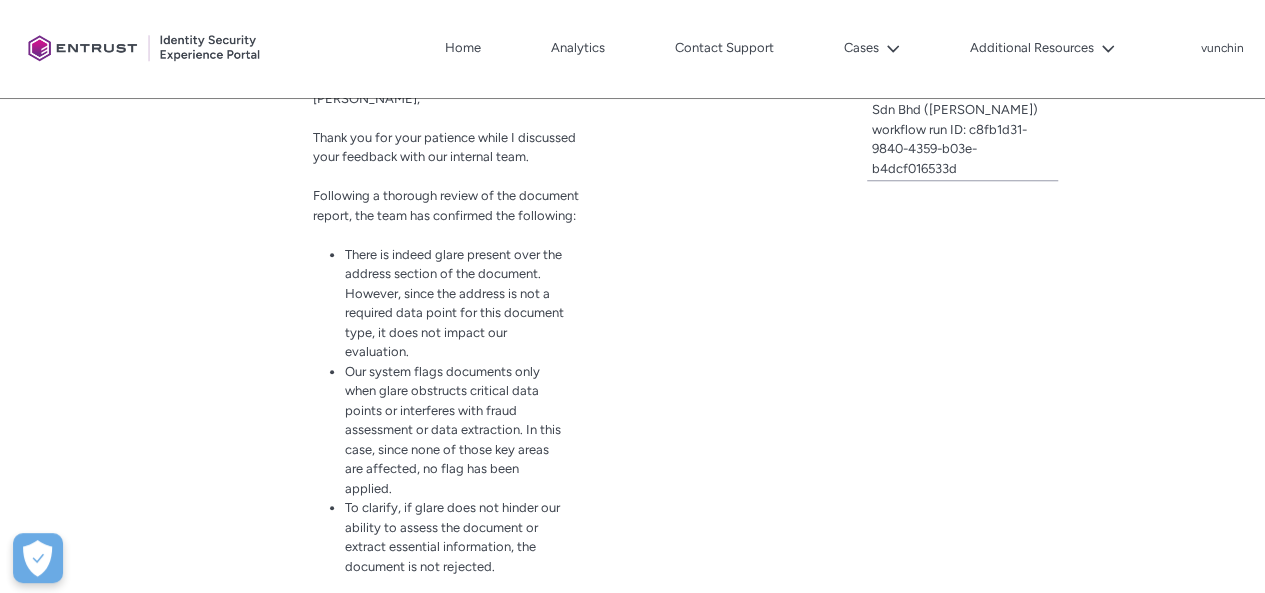 scroll, scrollTop: 885, scrollLeft: 0, axis: vertical 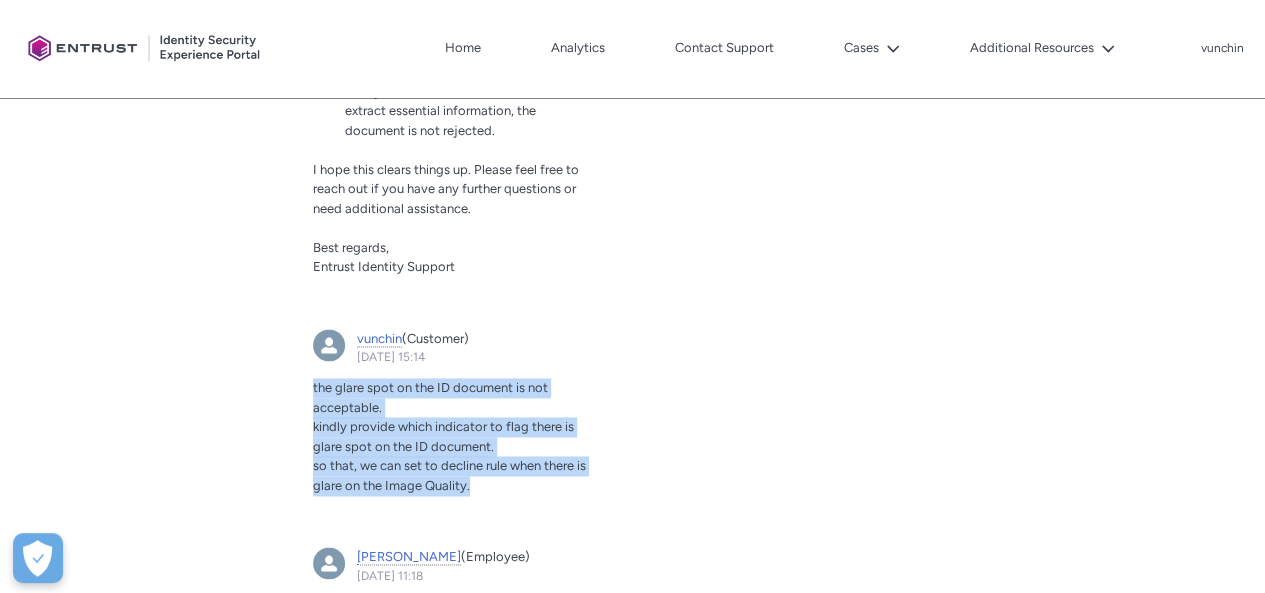 drag, startPoint x: 472, startPoint y: 460, endPoint x: 314, endPoint y: 371, distance: 181.34222 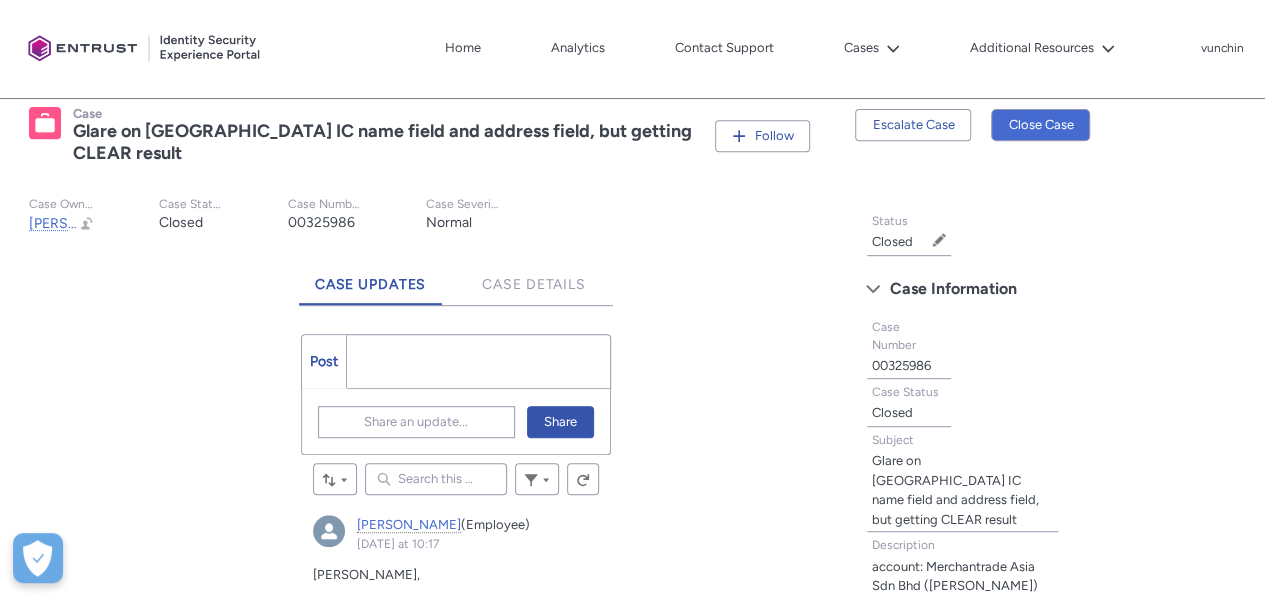 scroll, scrollTop: 368, scrollLeft: 0, axis: vertical 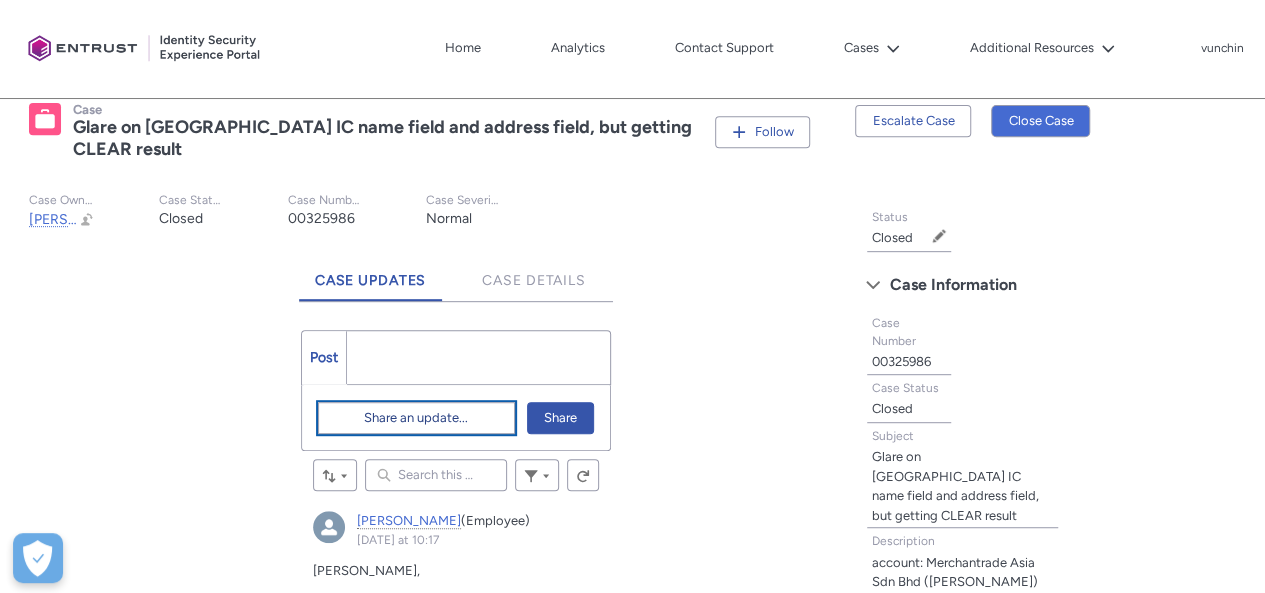 click on "Share an update..." at bounding box center (416, 418) 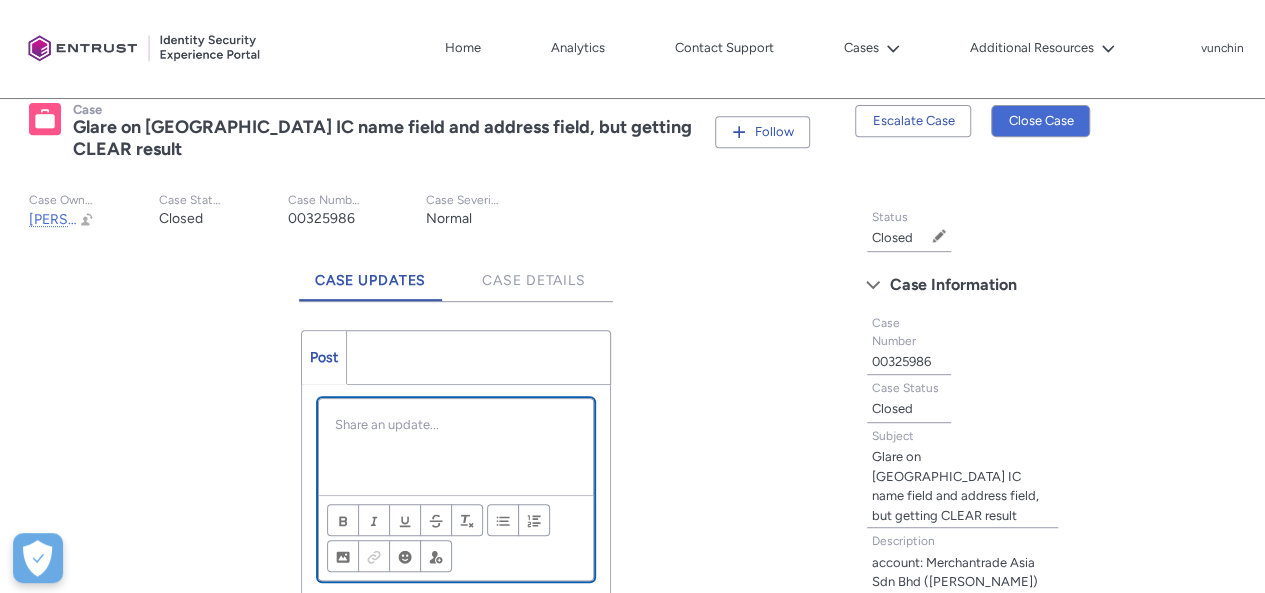 scroll, scrollTop: 268, scrollLeft: 0, axis: vertical 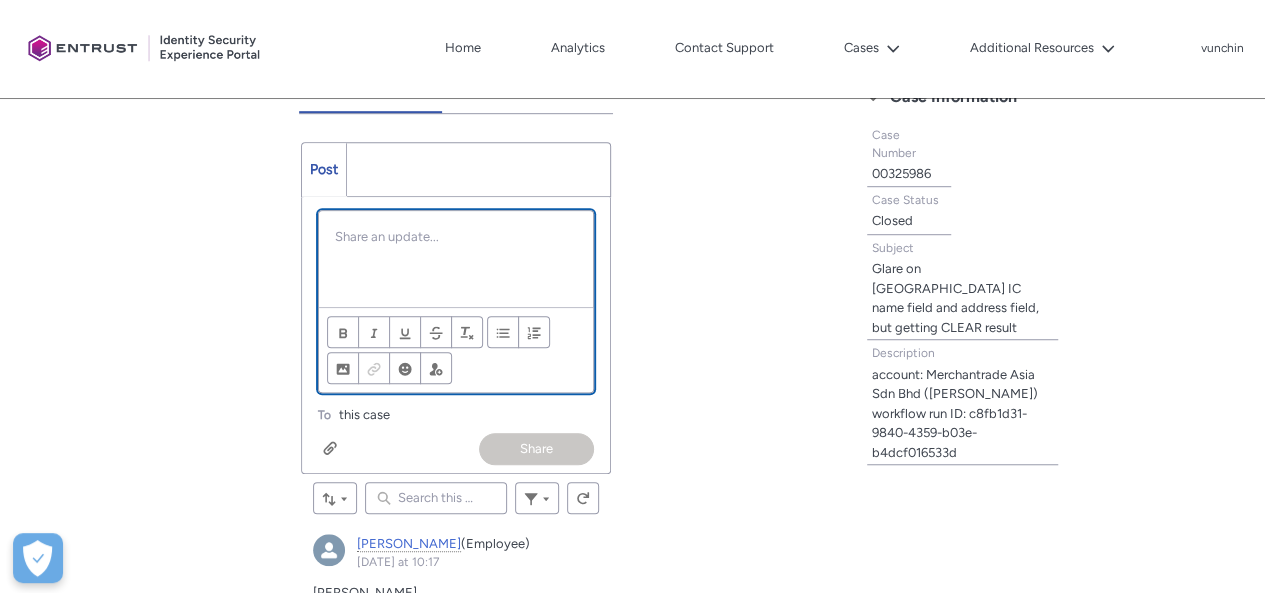 click at bounding box center (456, 237) 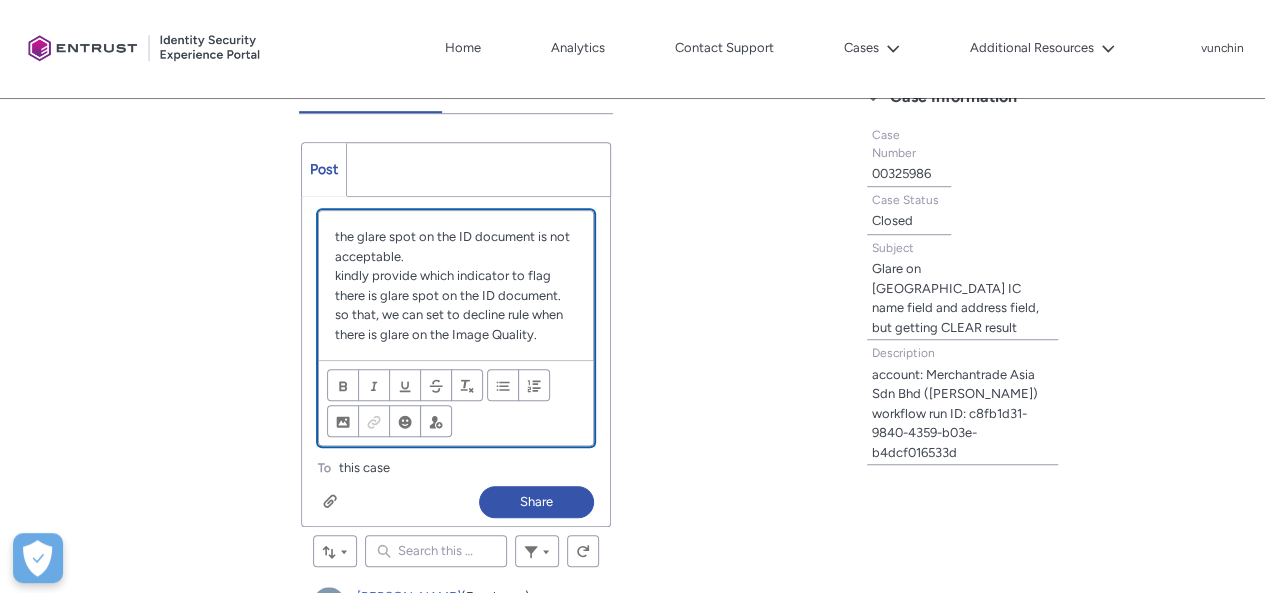 scroll, scrollTop: 0, scrollLeft: 0, axis: both 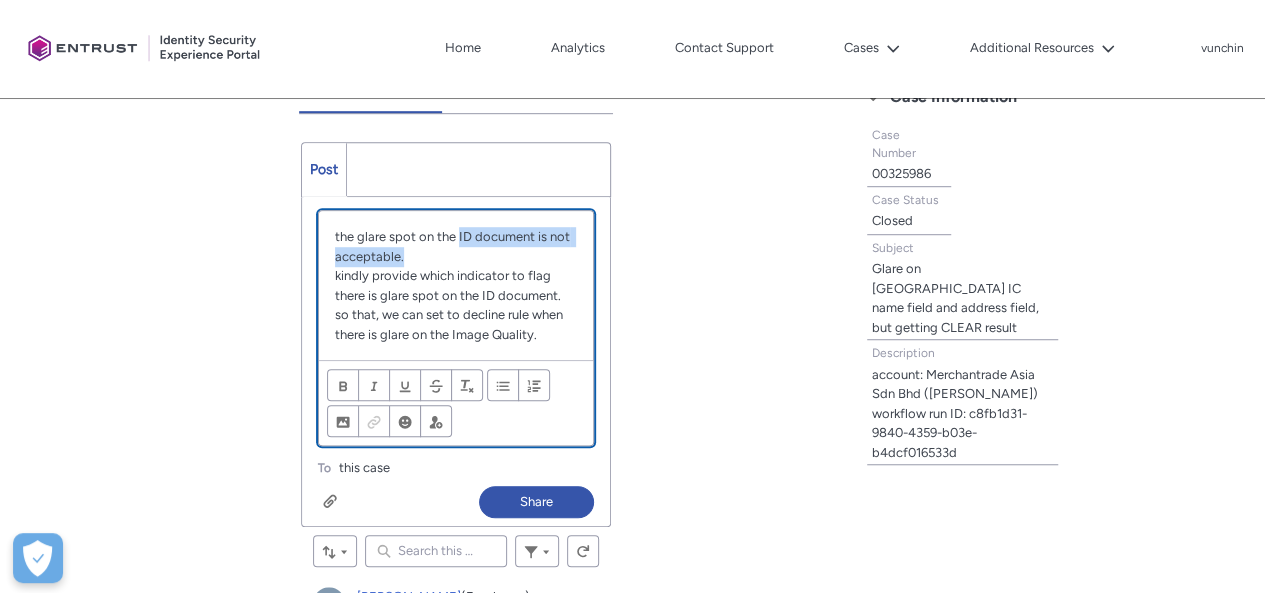 drag, startPoint x: 458, startPoint y: 237, endPoint x: 468, endPoint y: 248, distance: 14.866069 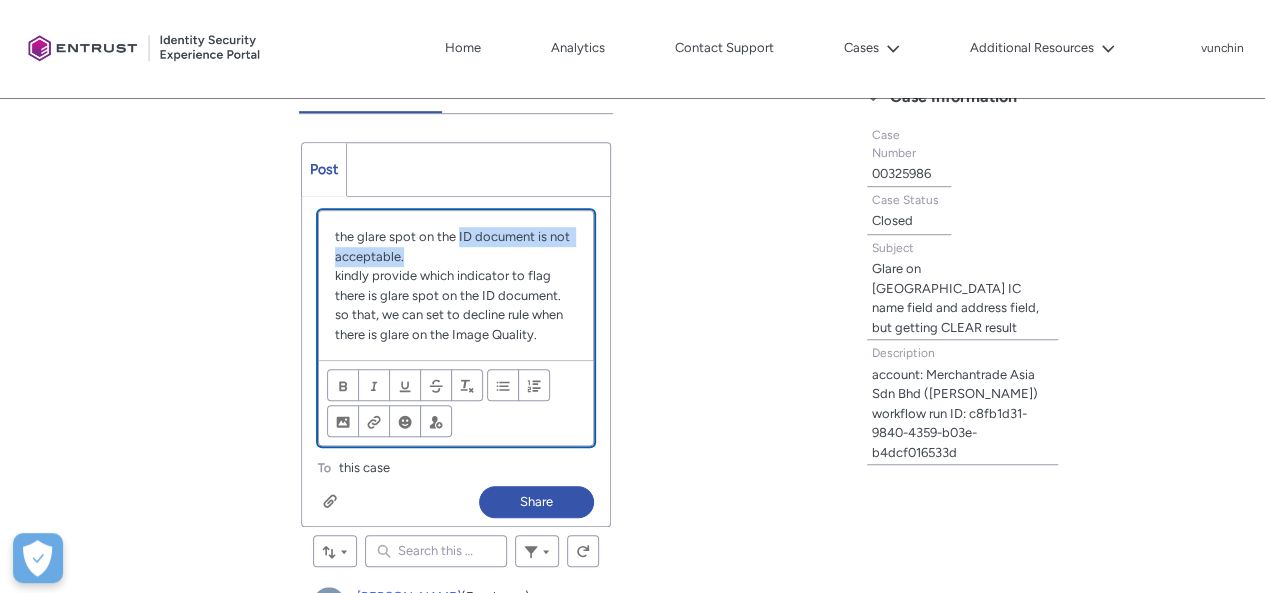 type 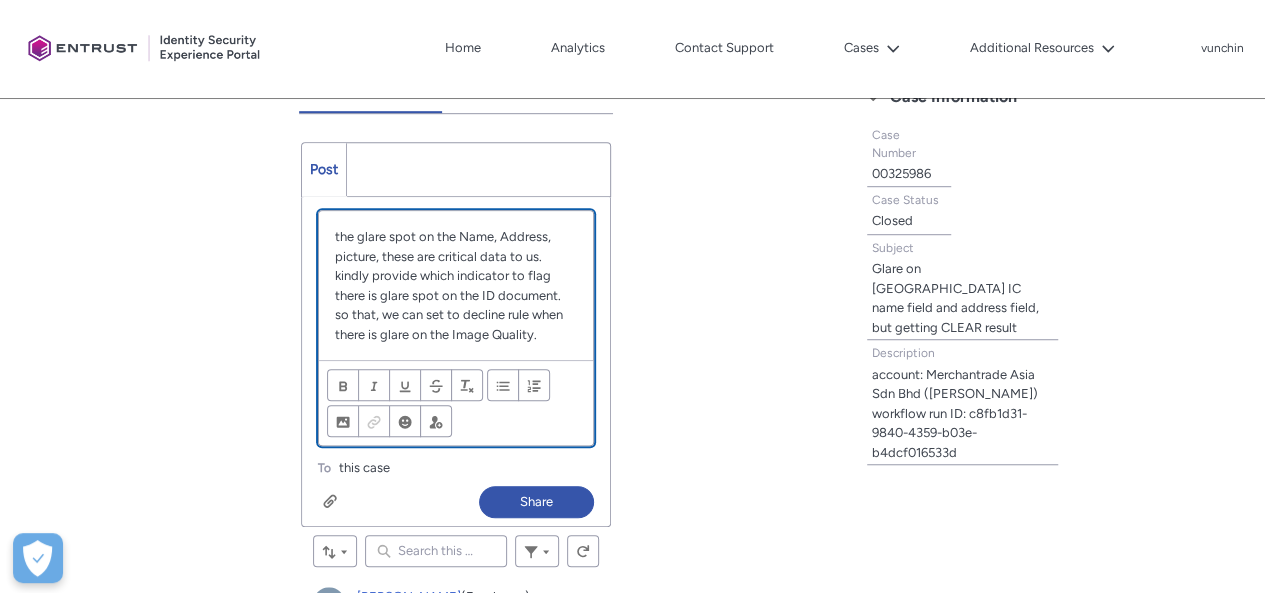 click on "kindly provide which indicator to flag there is glare spot on the ID document." at bounding box center (456, 285) 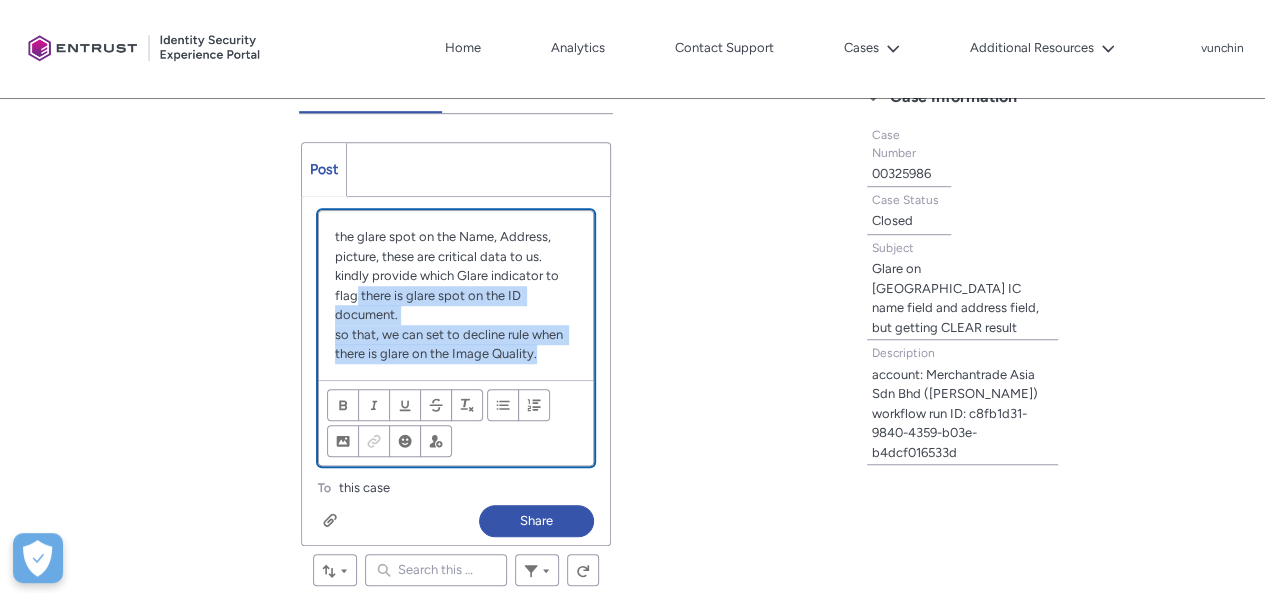 drag, startPoint x: 538, startPoint y: 353, endPoint x: 356, endPoint y: 297, distance: 190.4206 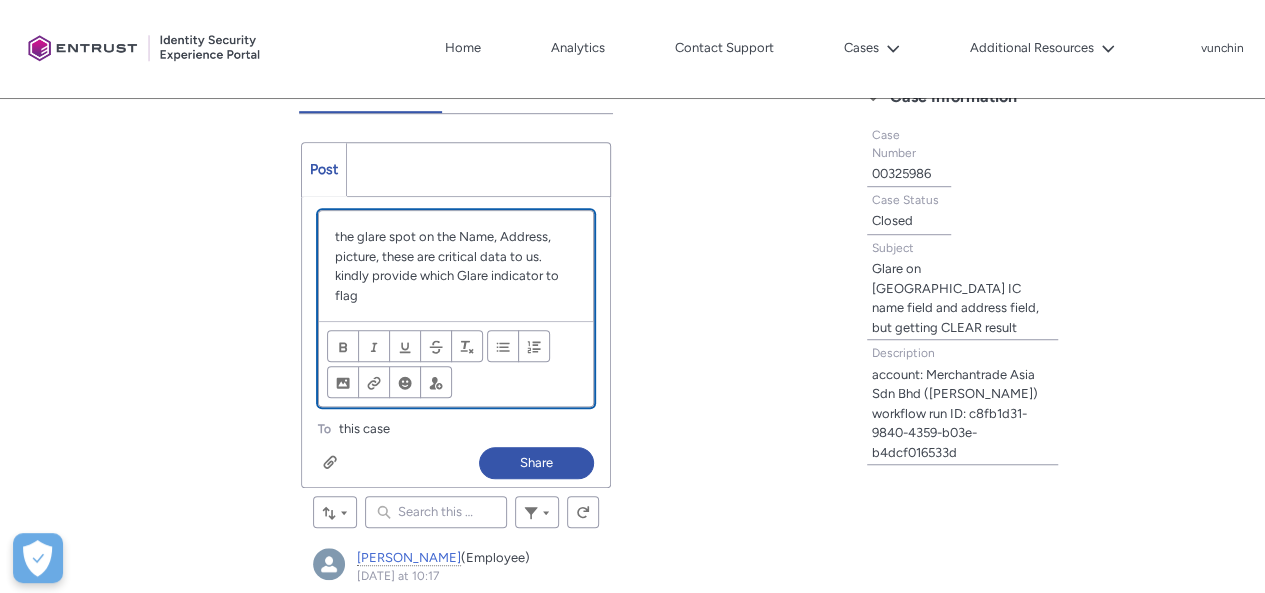 click on "kindly provide which Glare indicator to flag" at bounding box center [456, 285] 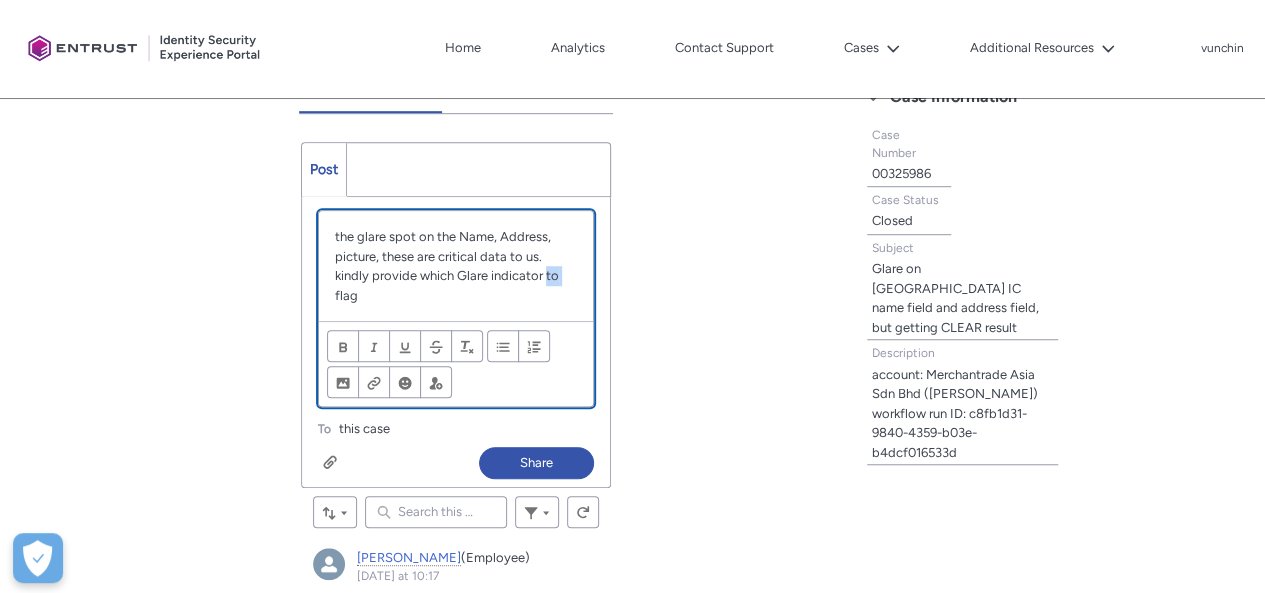click on "kindly provide which Glare indicator to flag" at bounding box center [456, 285] 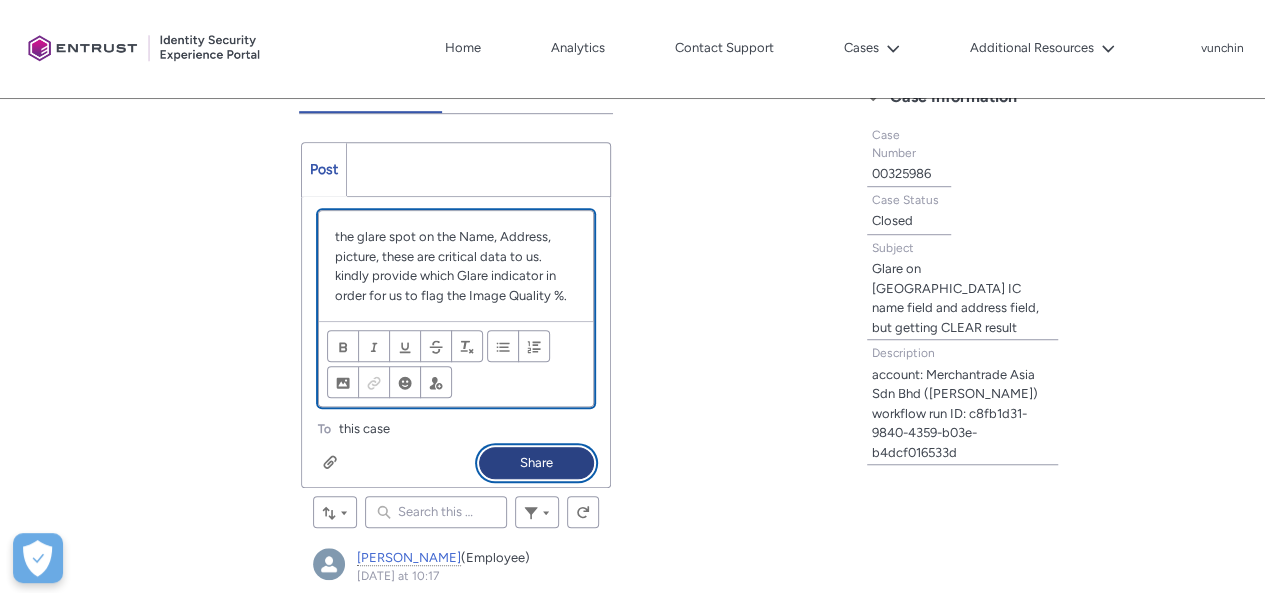 click on "Share" at bounding box center (536, 463) 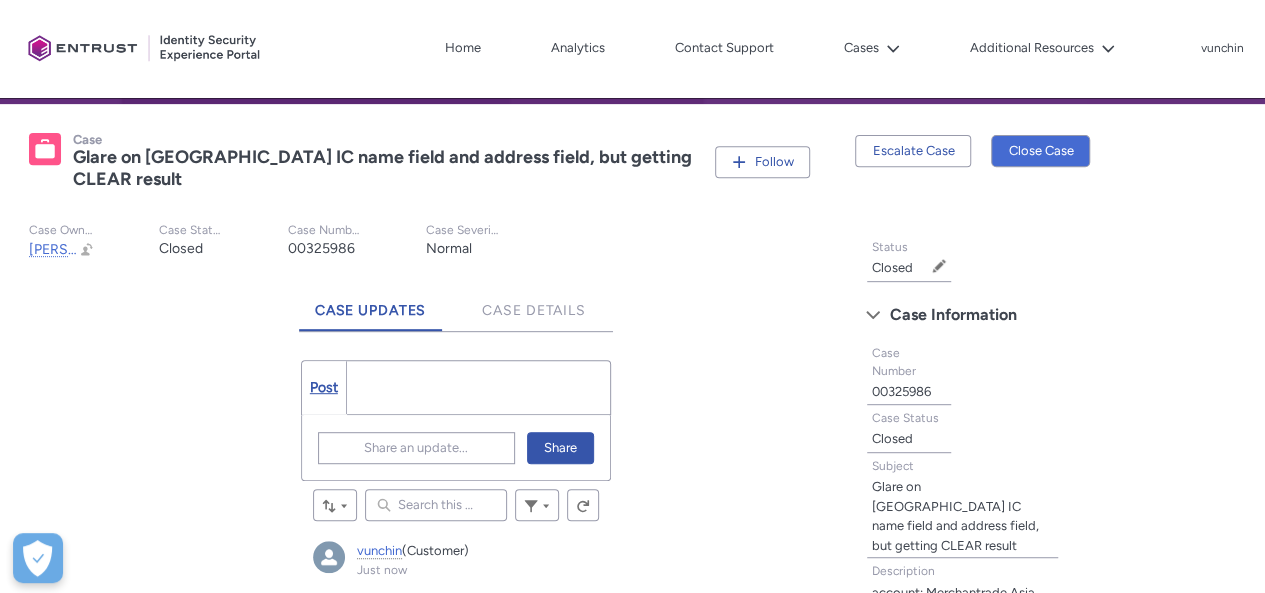 scroll, scrollTop: 355, scrollLeft: 0, axis: vertical 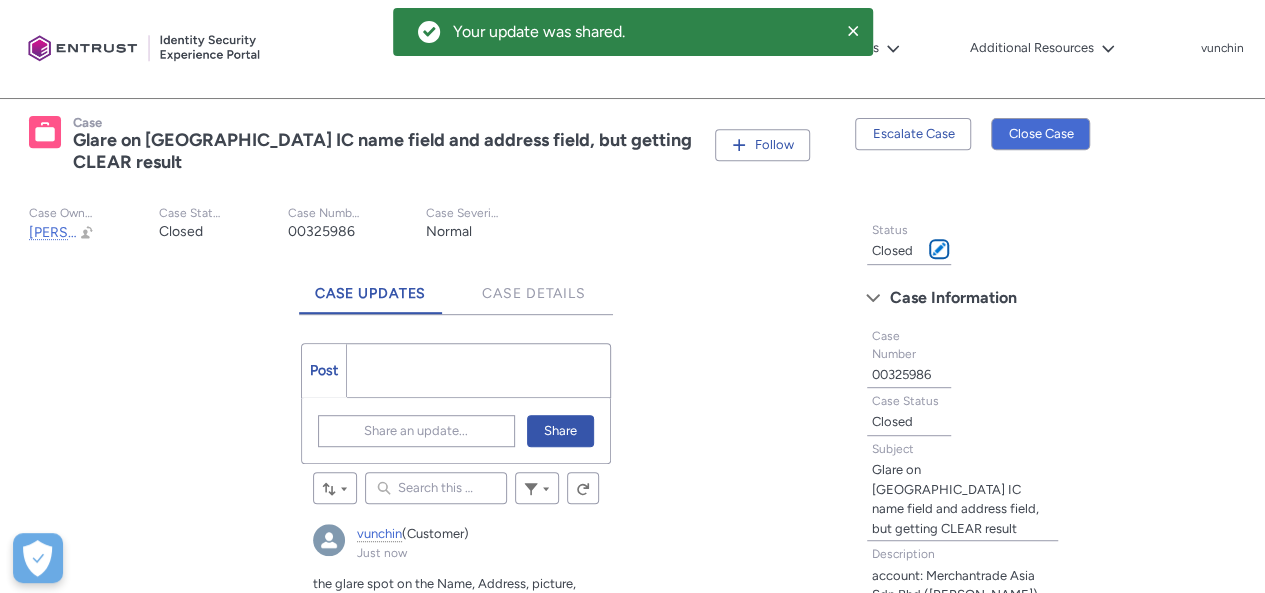 click at bounding box center [939, 249] 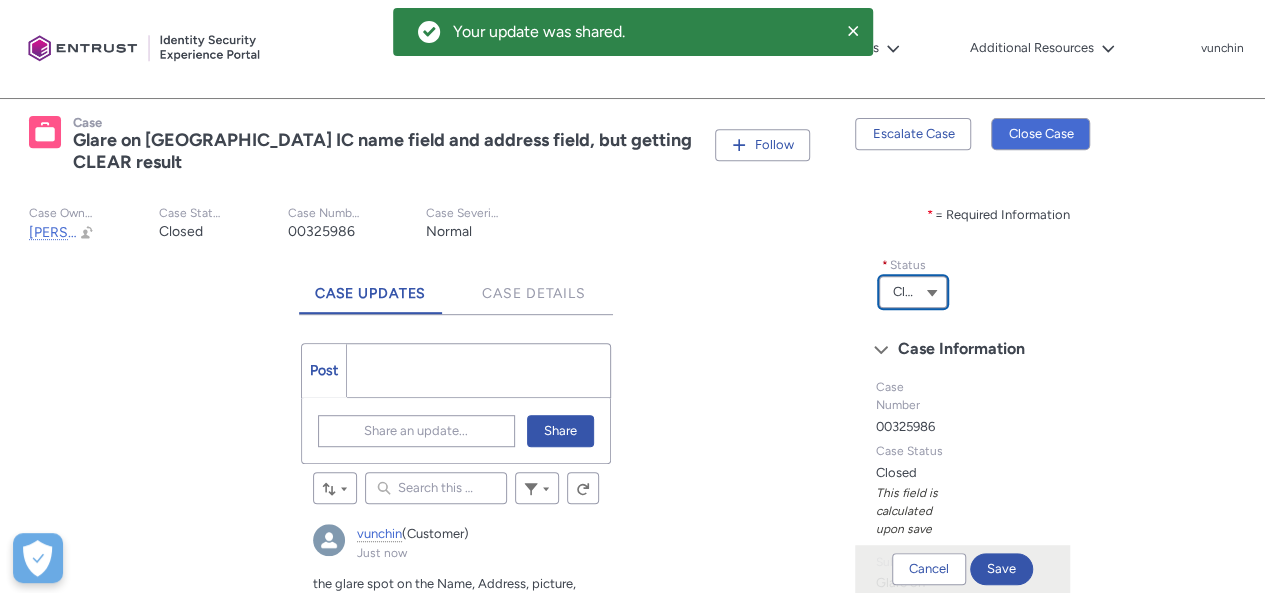 click on "Closed" at bounding box center [912, 292] 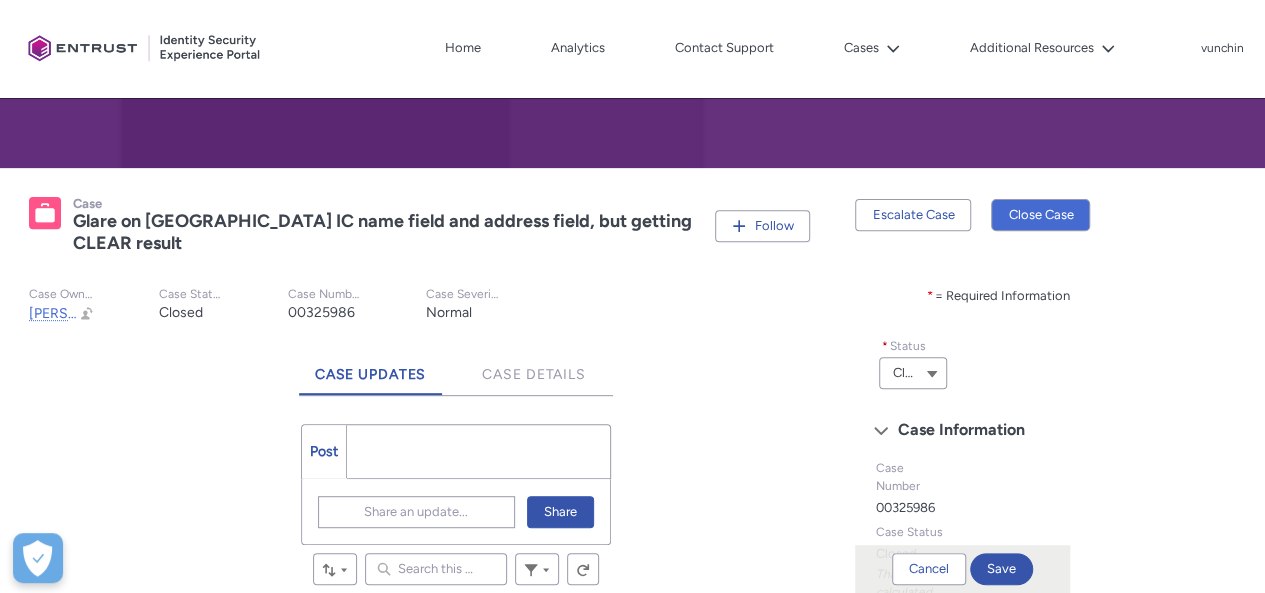 scroll, scrollTop: 196, scrollLeft: 0, axis: vertical 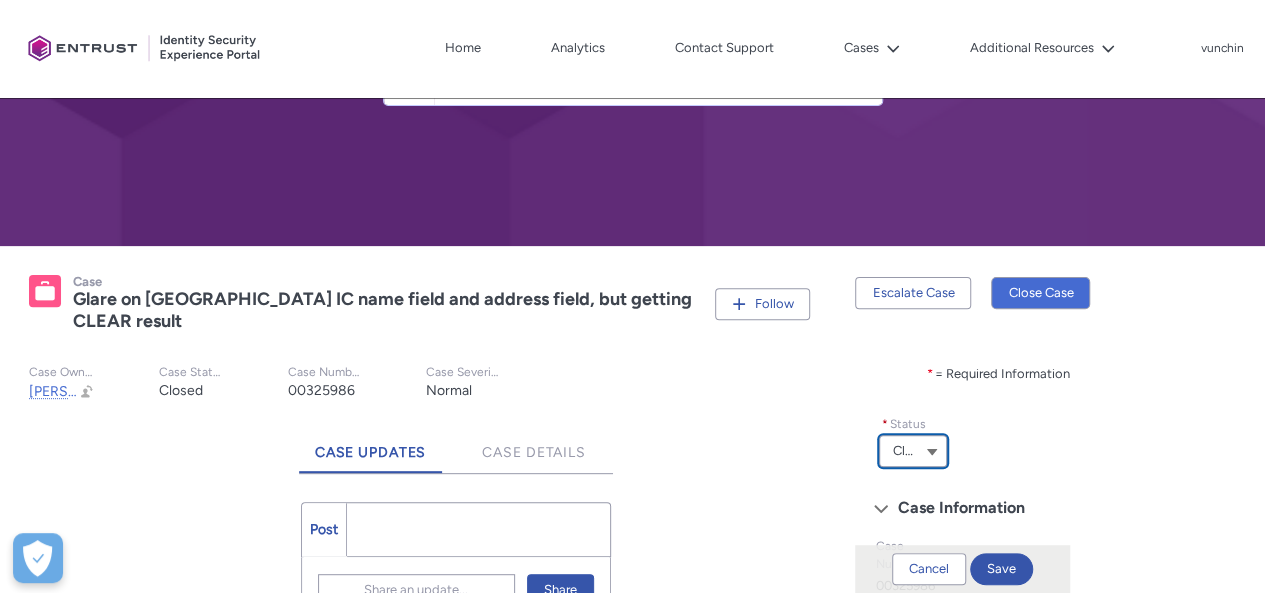 click on "Closed" at bounding box center (912, 451) 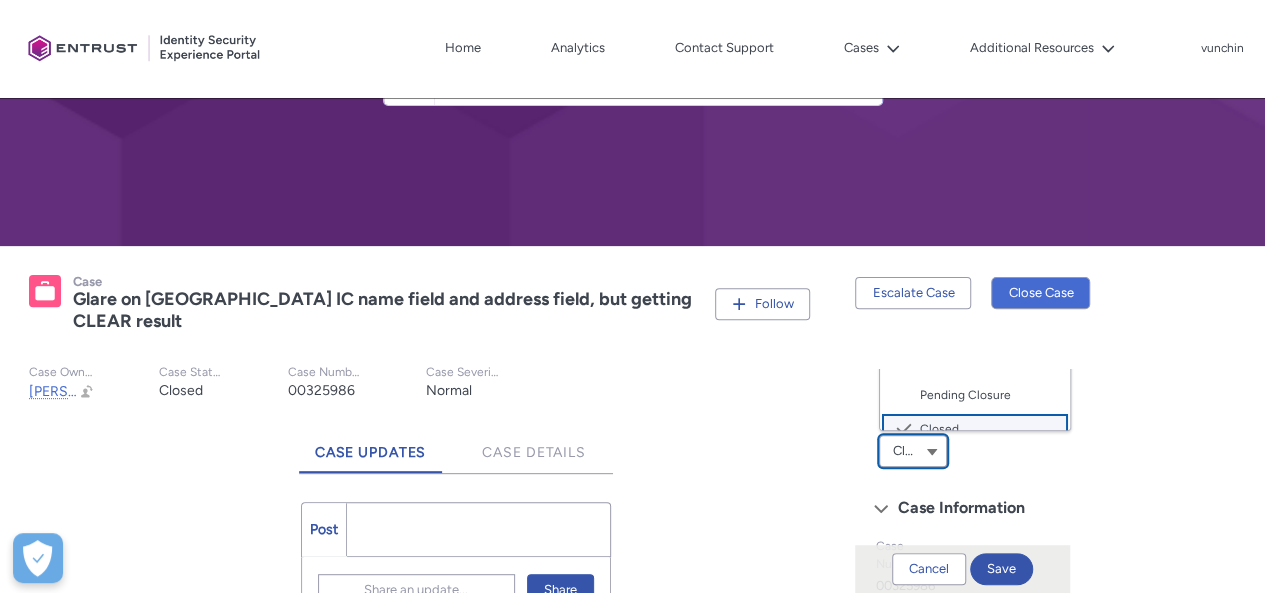 type 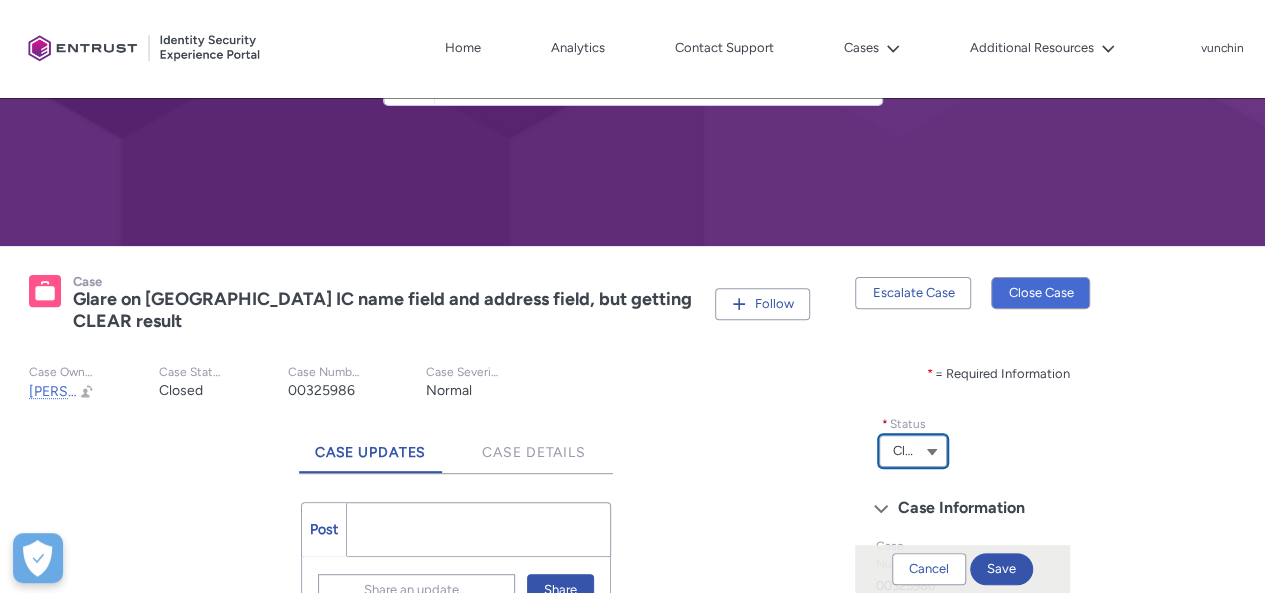 click on "Closed" at bounding box center (912, 451) 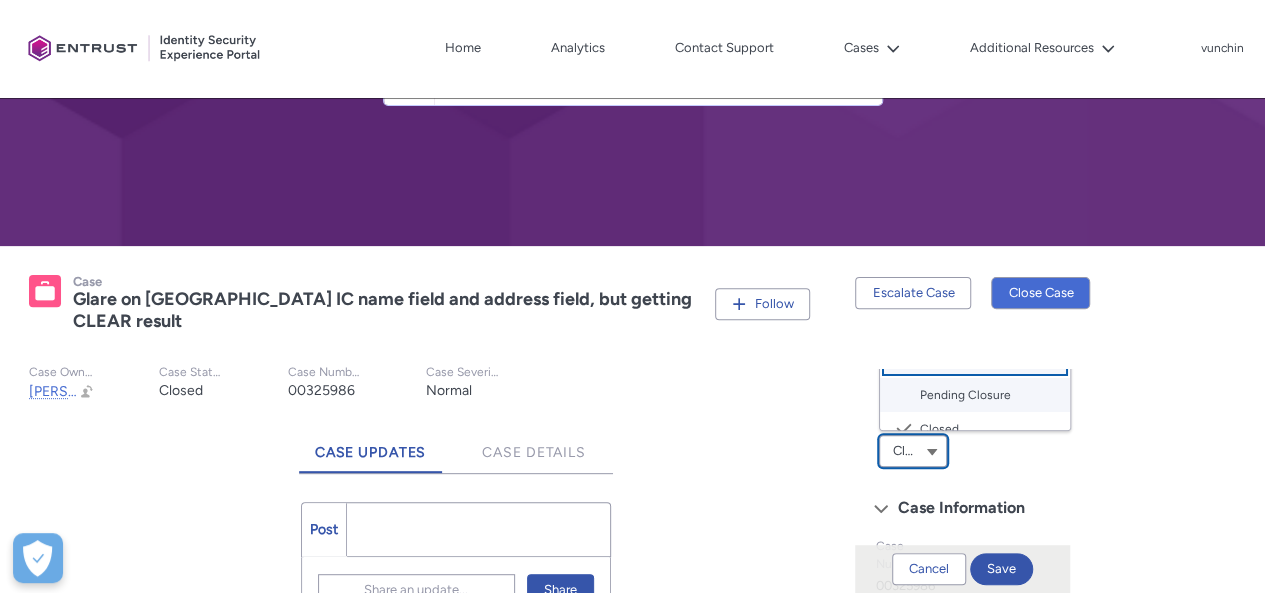 type on "Awaiting Customer Feedback" 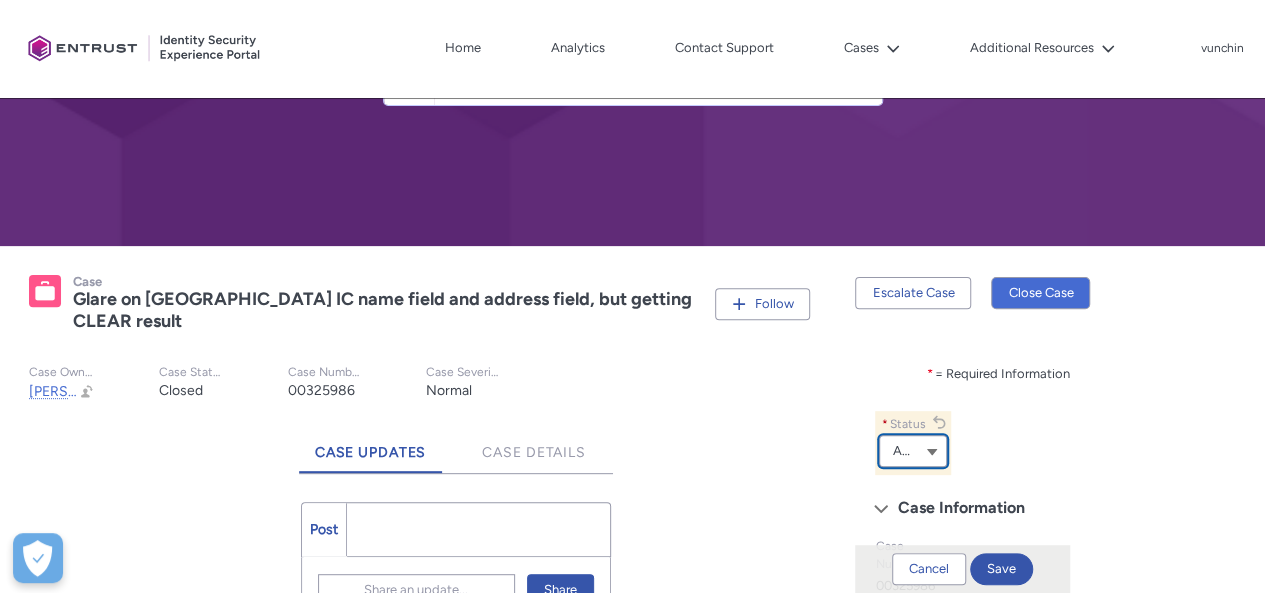click on "Awaiting Customer Feedback" at bounding box center [912, 451] 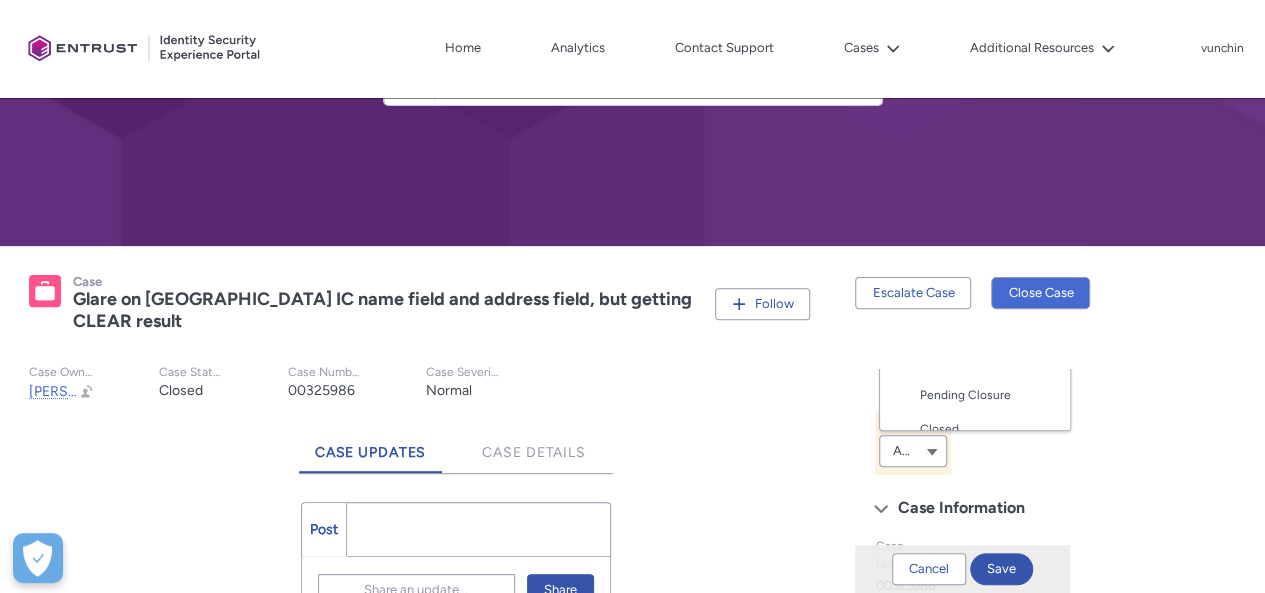 click on "Tabs *  = Required Information * Status Awaiting Customer Feedback --None-- New Open In Progress On Hold Awaiting Customer Feedback Pending Closure Closed Delete Merged Case Information Case Number 00325986 Case Status Closed This field is calculated upon save Subject Glare on Malaysia IC name field and address field, but getting CLEAR result Description account: Merchantrade Asia Sdn Bhd (Enrich-Parent) workflow run ID: c8fb1d31-9840-4359-b03e-b4dcf016533d Cancel Save" at bounding box center [1054, 693] 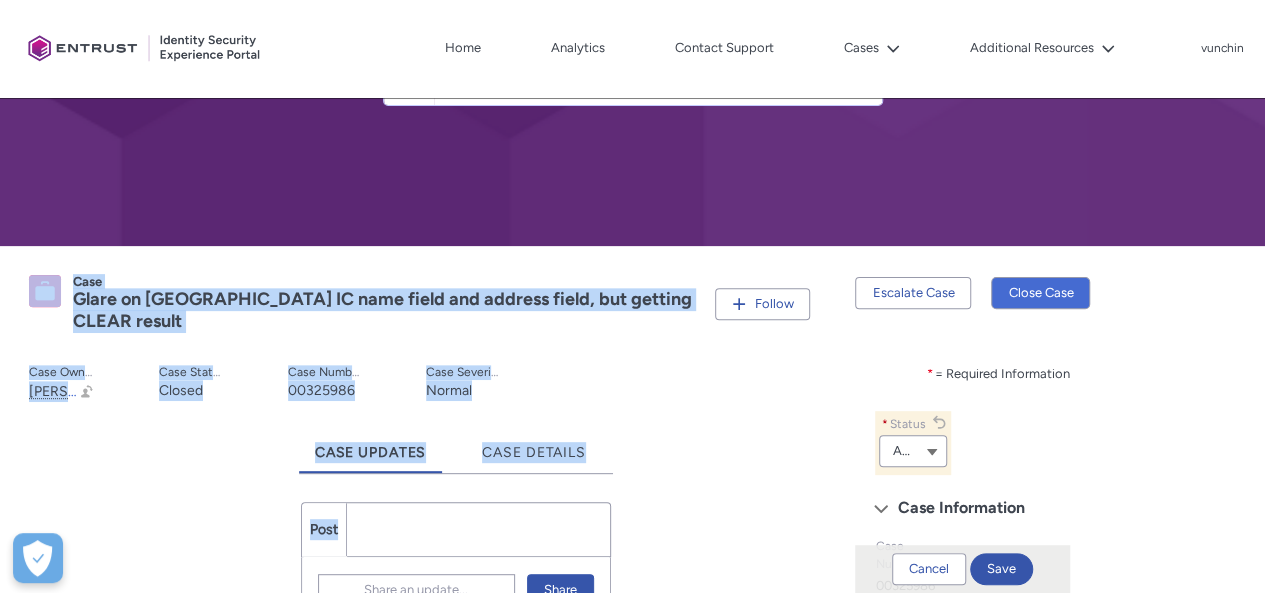 drag, startPoint x: 1141, startPoint y: 340, endPoint x: 1211, endPoint y: 122, distance: 228.96288 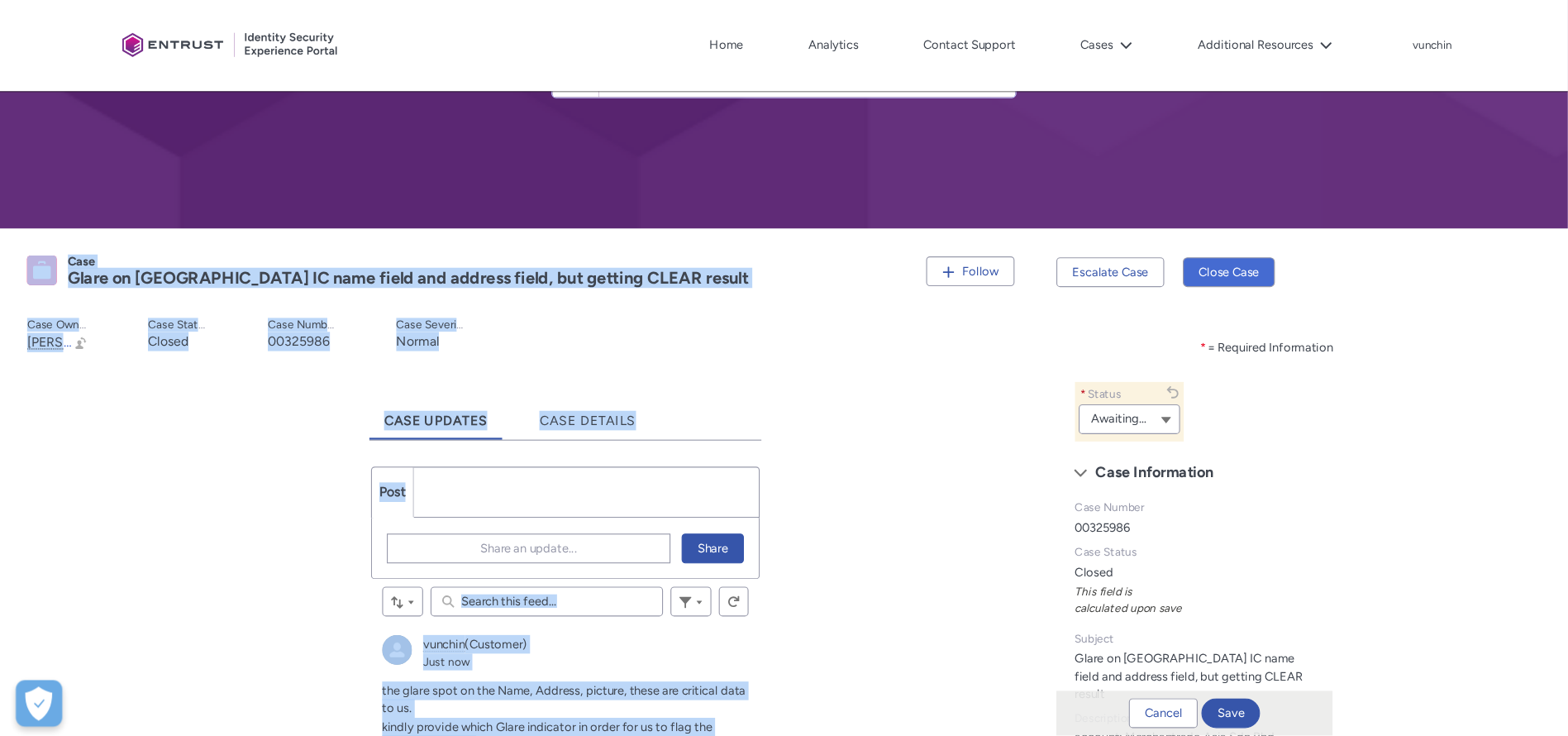 scroll, scrollTop: 162, scrollLeft: 0, axis: vertical 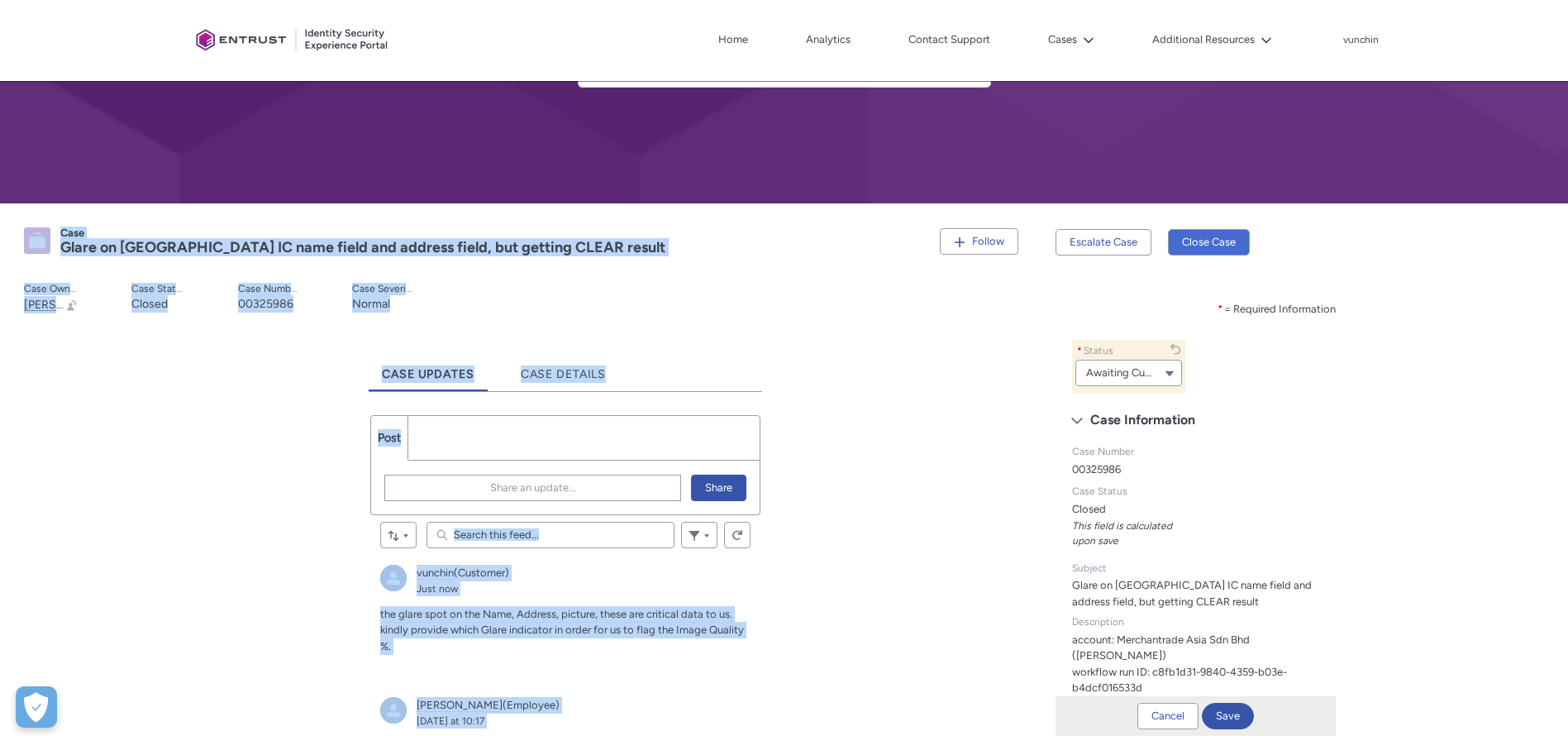 drag, startPoint x: 1017, startPoint y: 0, endPoint x: 941, endPoint y: 356, distance: 364.02198 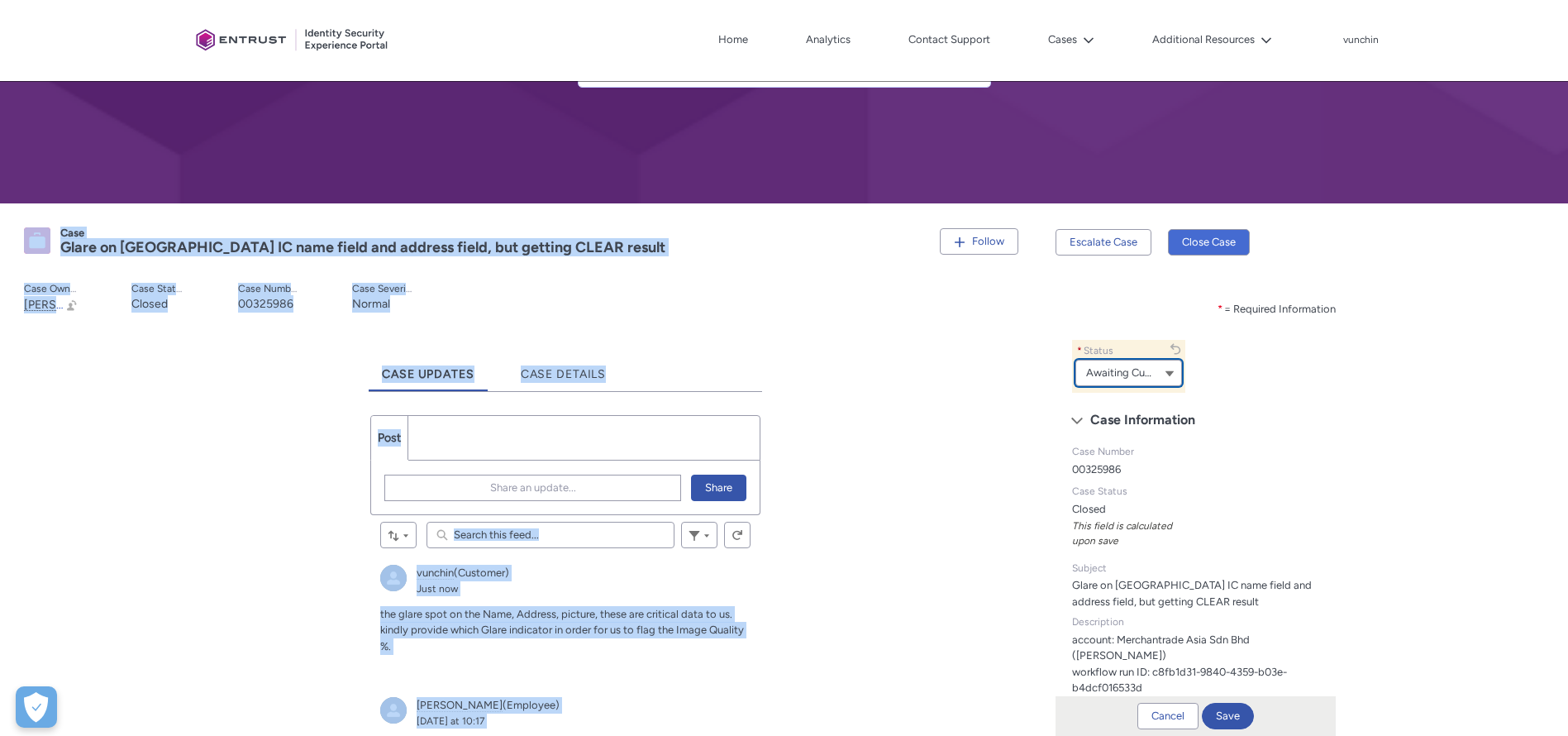 click on "Awaiting Customer Feedback" at bounding box center (1120, 373) 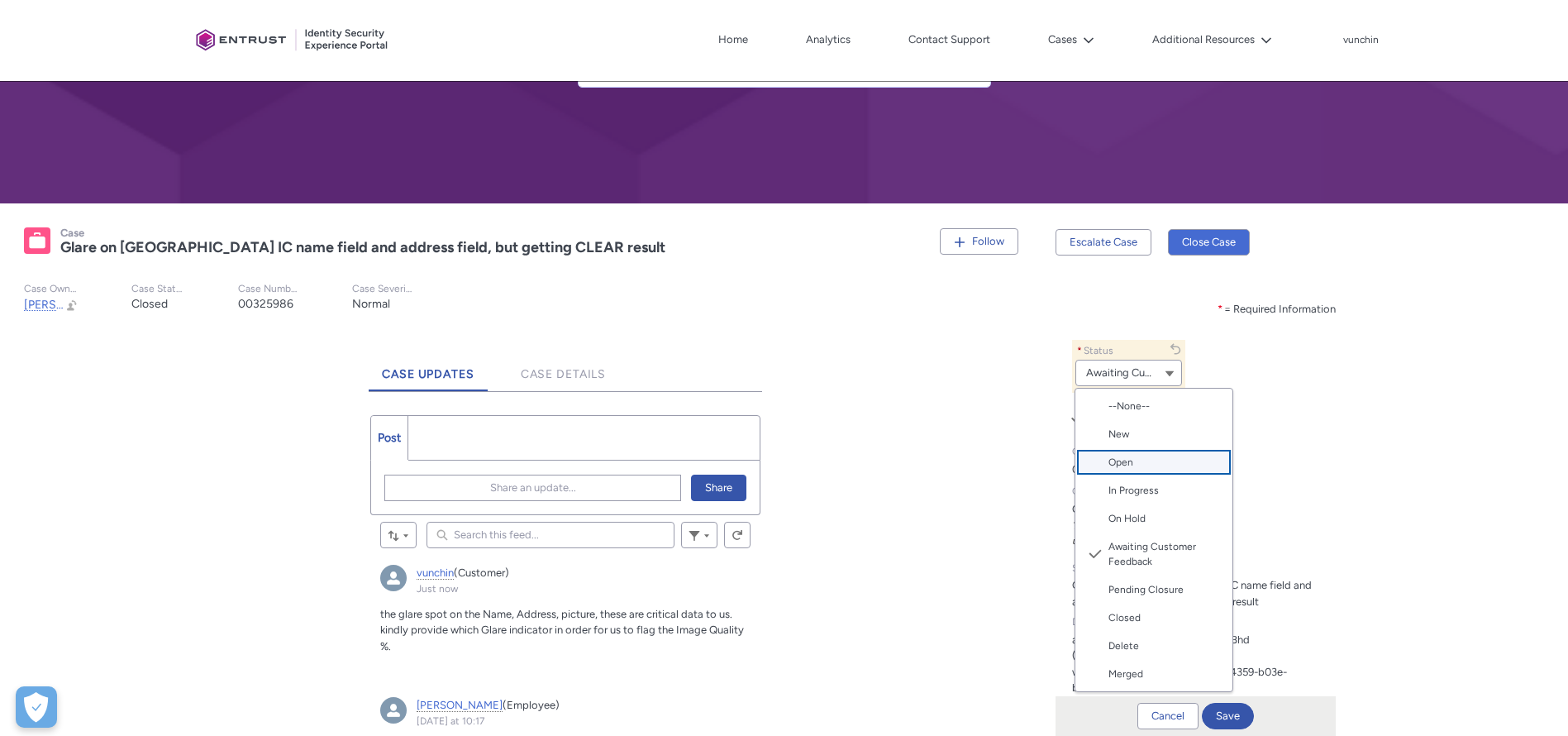 click on "Open" at bounding box center (1165, 462) 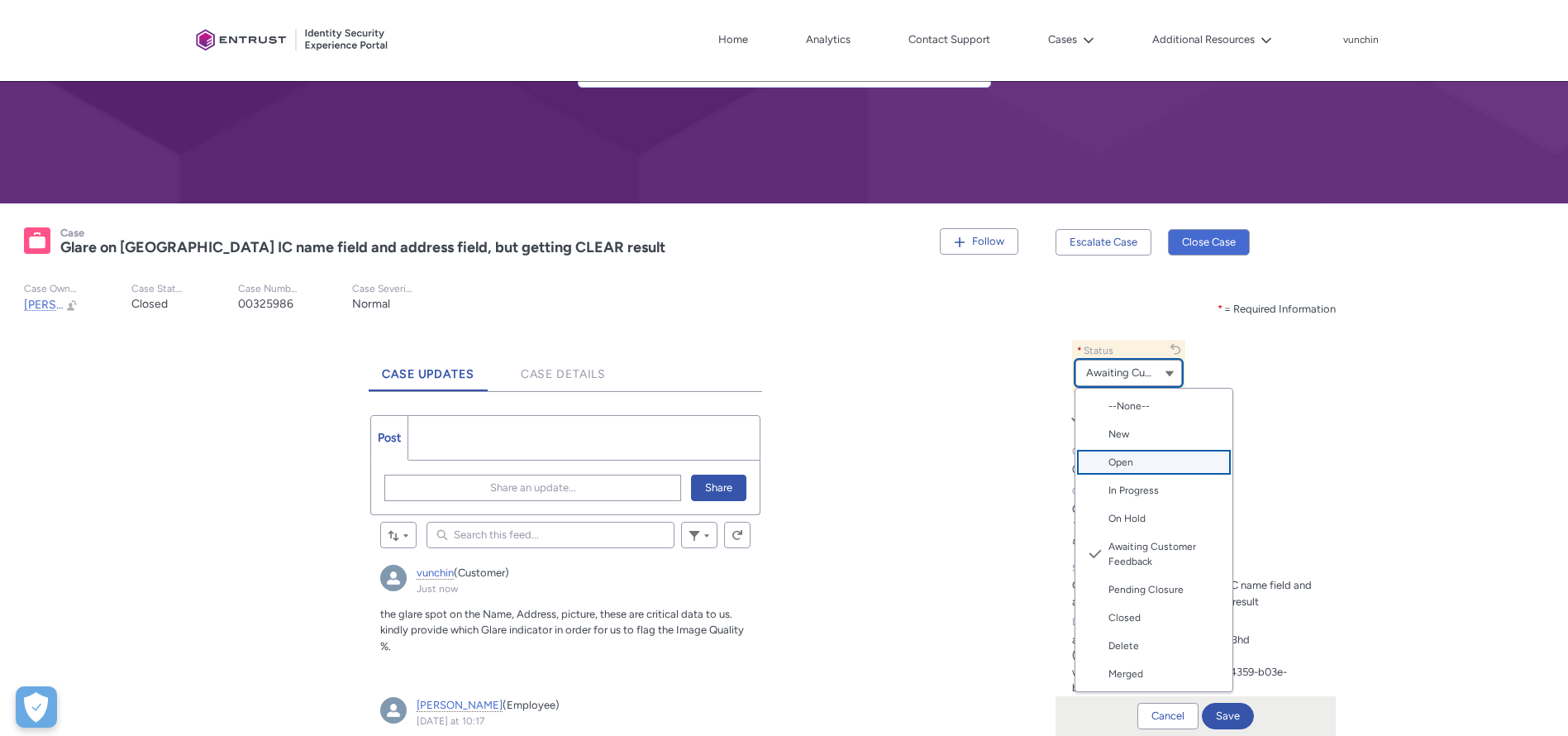 type on "Open" 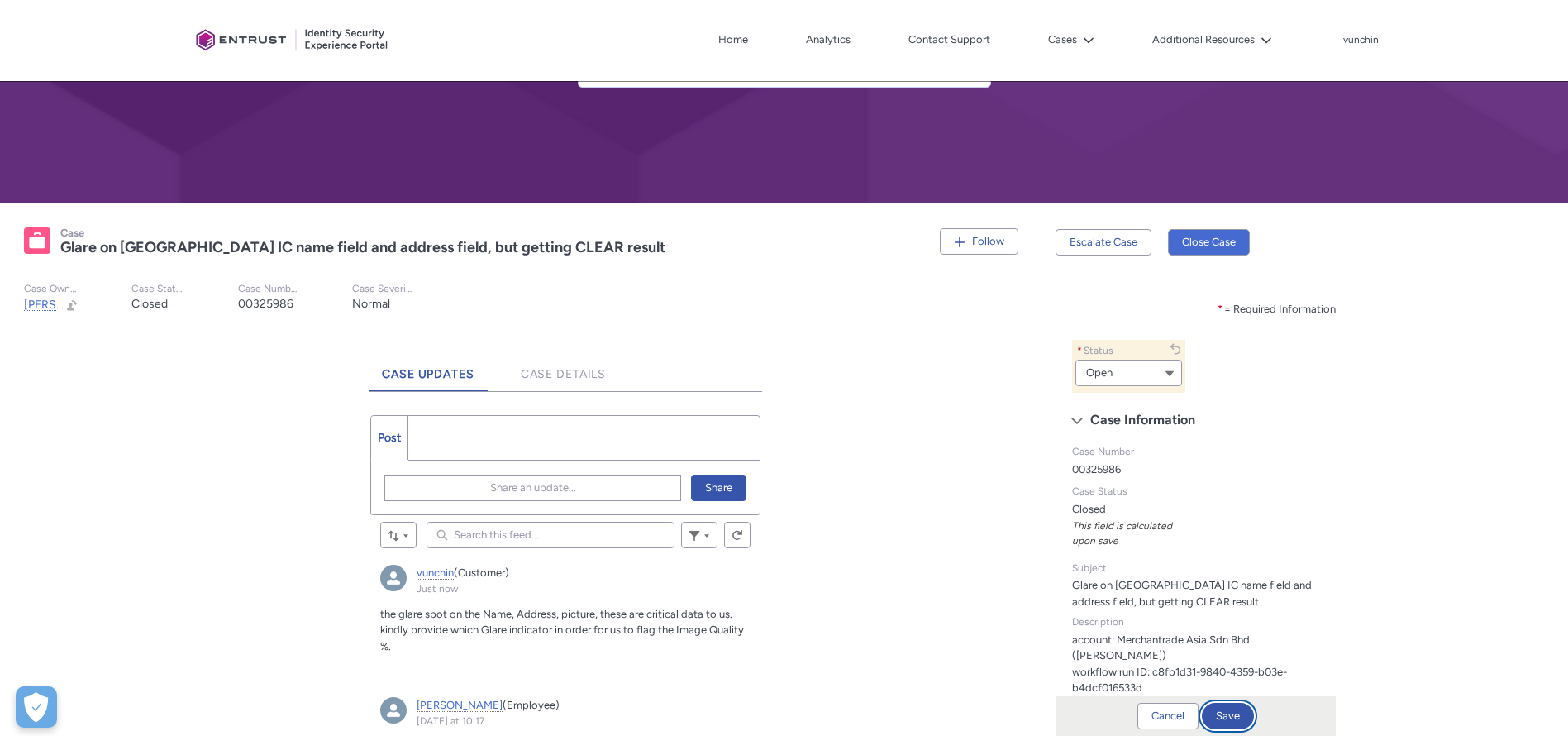 click on "Save" at bounding box center (1227, 716) 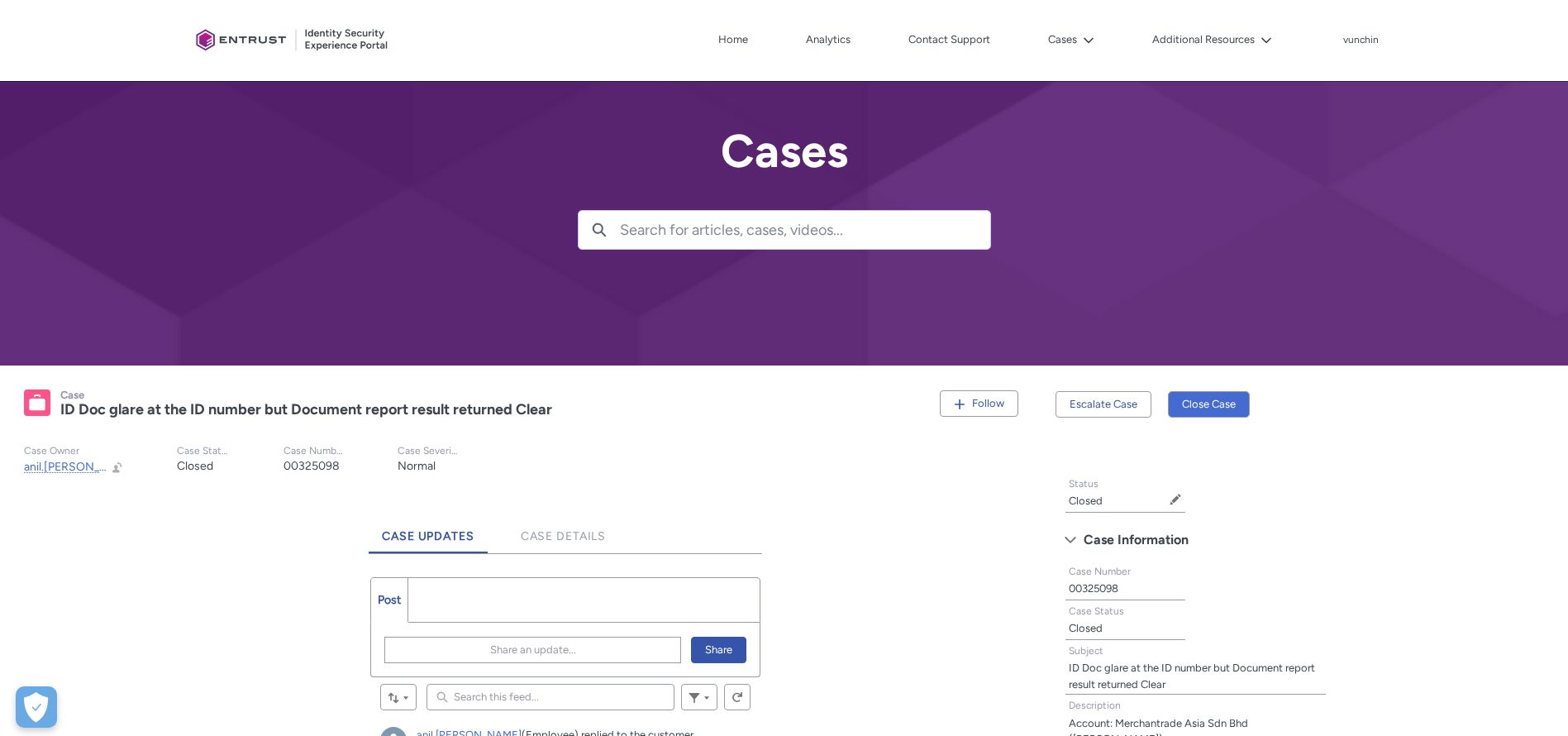 scroll, scrollTop: 0, scrollLeft: 0, axis: both 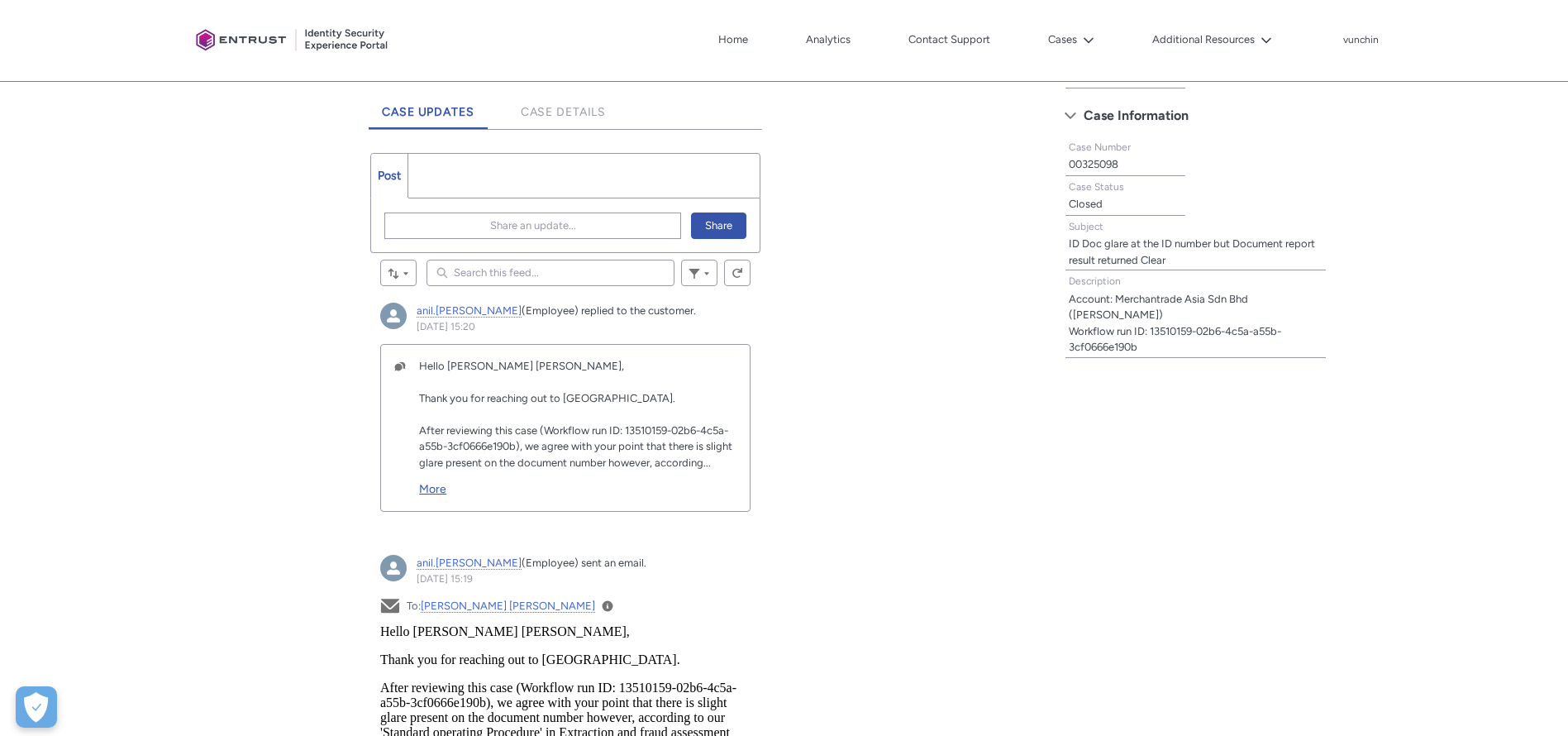 drag, startPoint x: 435, startPoint y: 490, endPoint x: 446, endPoint y: 495, distance: 12.083046 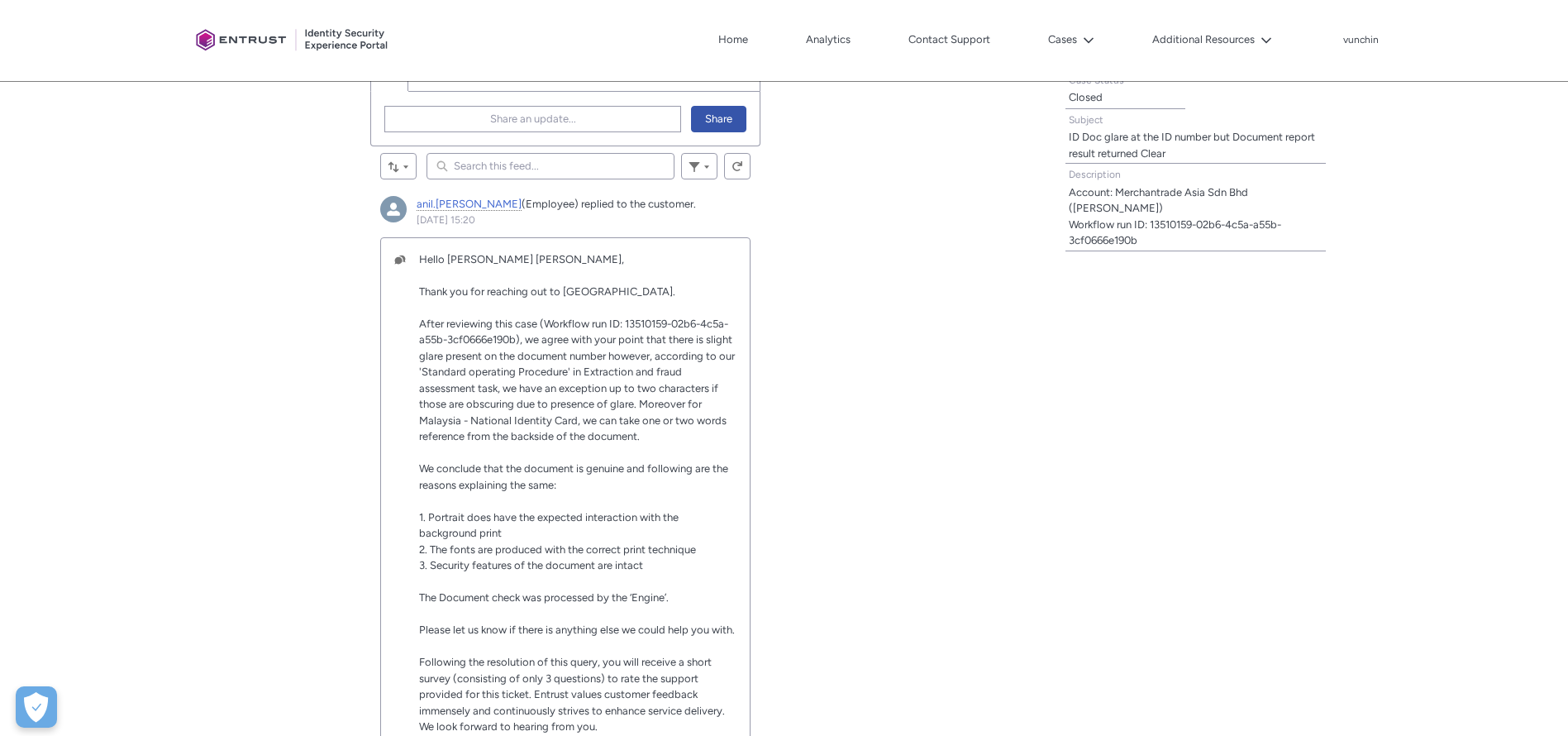scroll, scrollTop: 534, scrollLeft: 0, axis: vertical 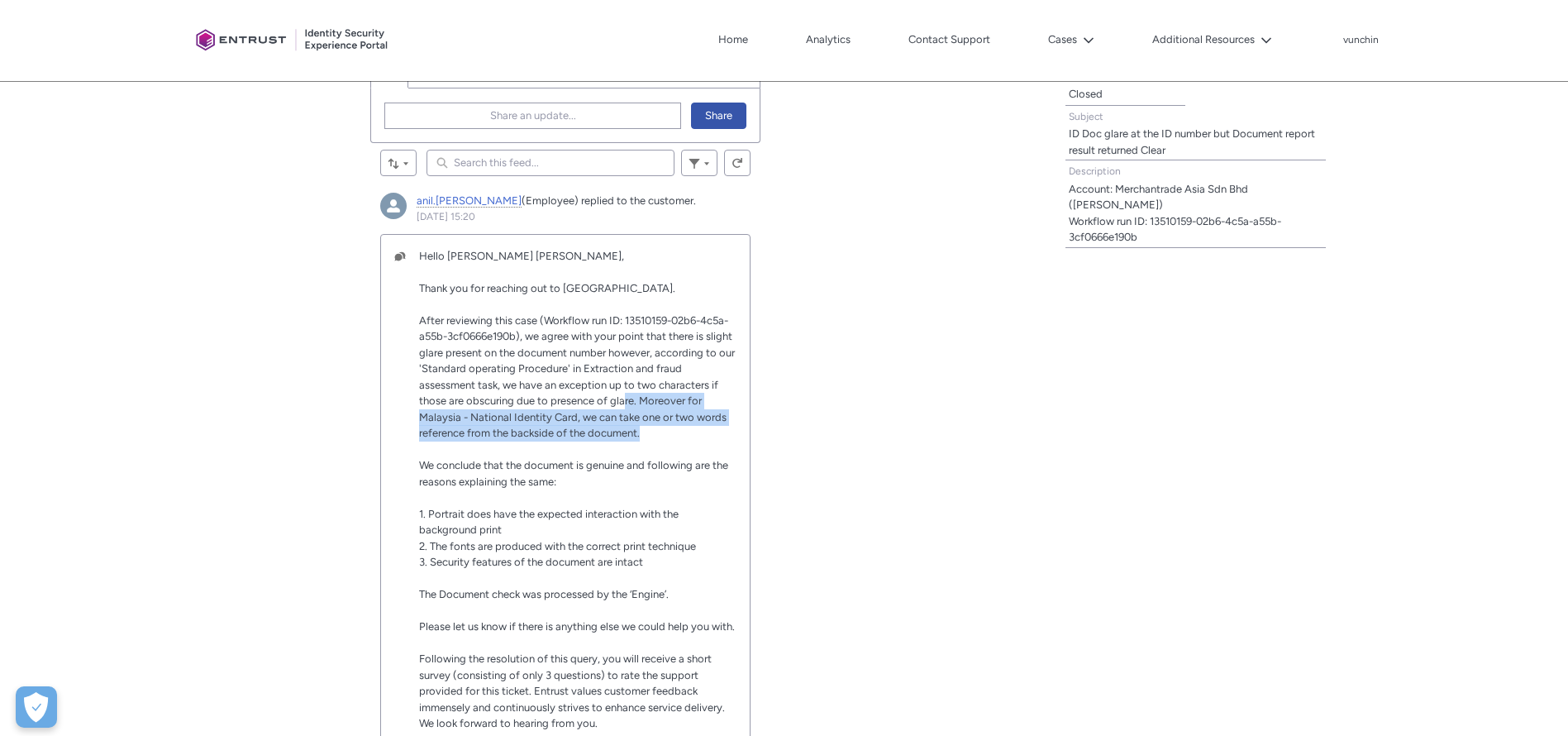 drag, startPoint x: 626, startPoint y: 401, endPoint x: 651, endPoint y: 440, distance: 46.324939 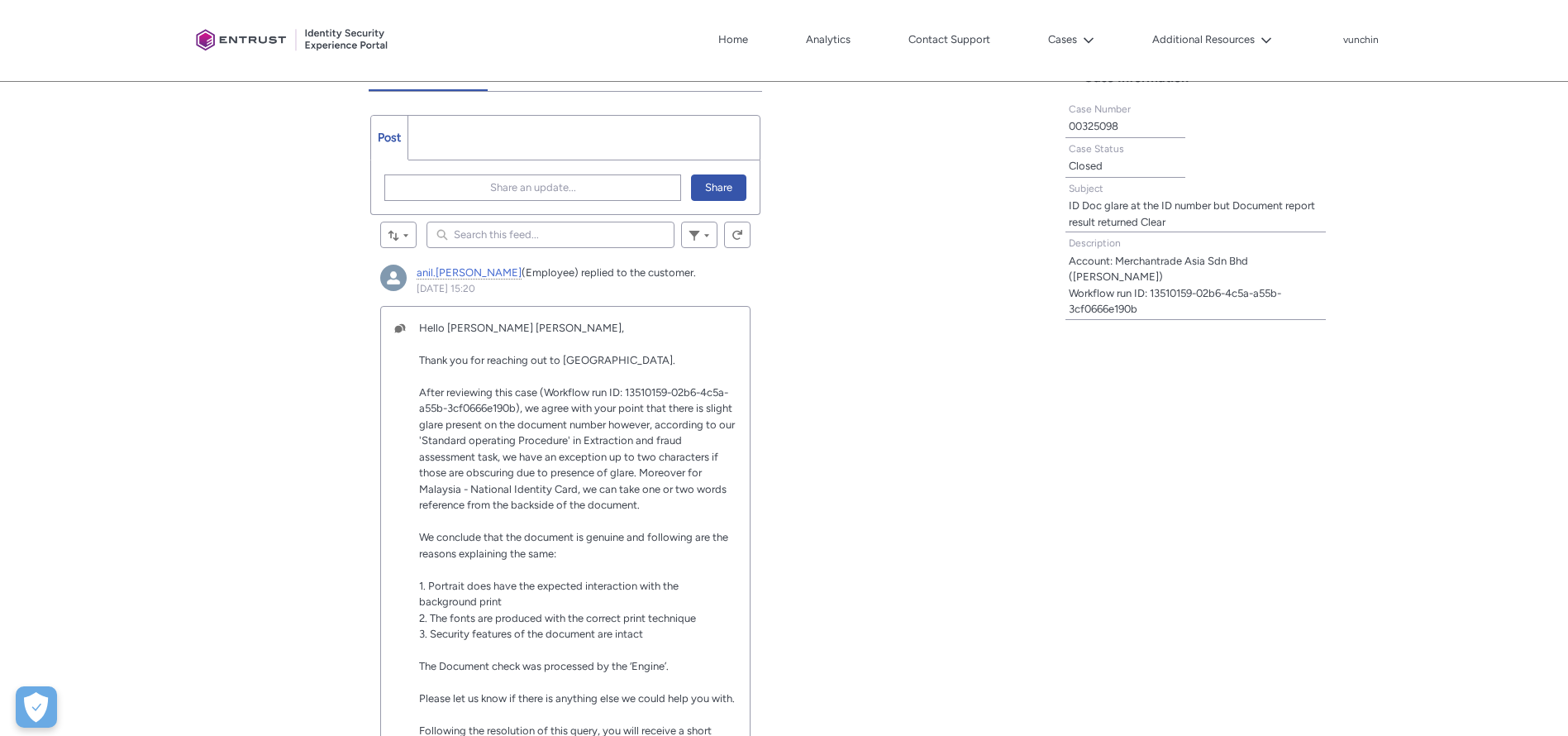 scroll, scrollTop: 459, scrollLeft: 0, axis: vertical 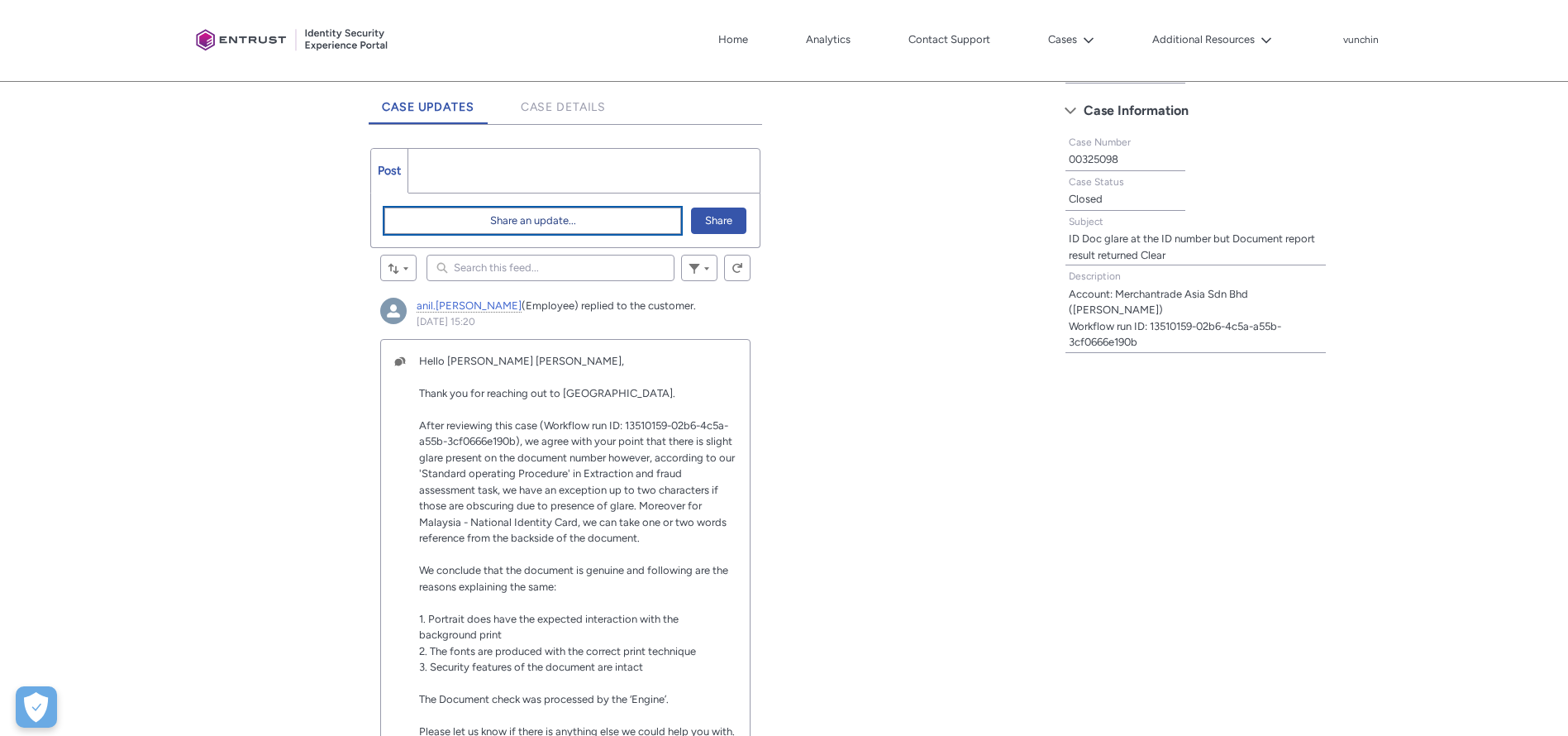 click on "Share an update..." at bounding box center [532, 221] 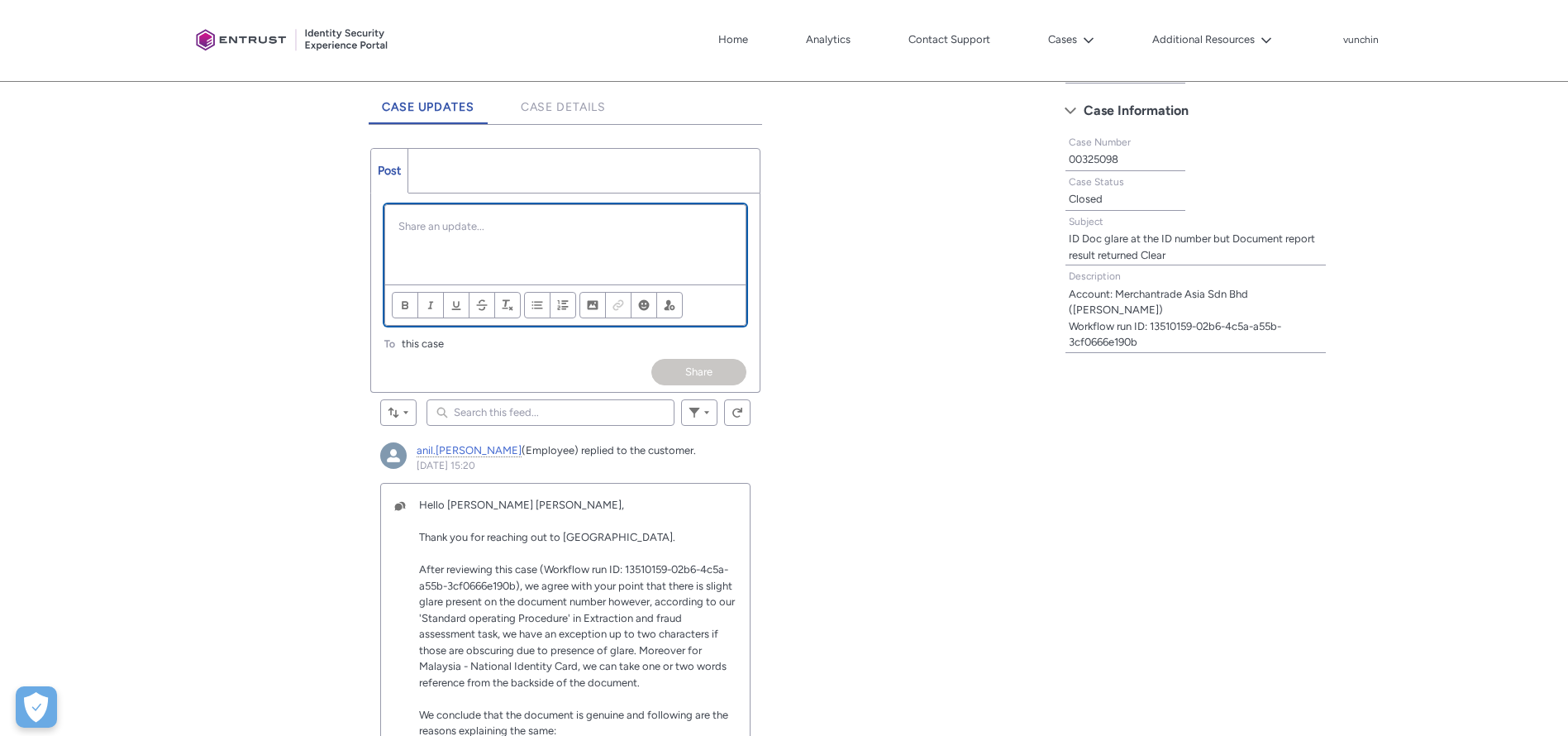 scroll, scrollTop: 0, scrollLeft: 0, axis: both 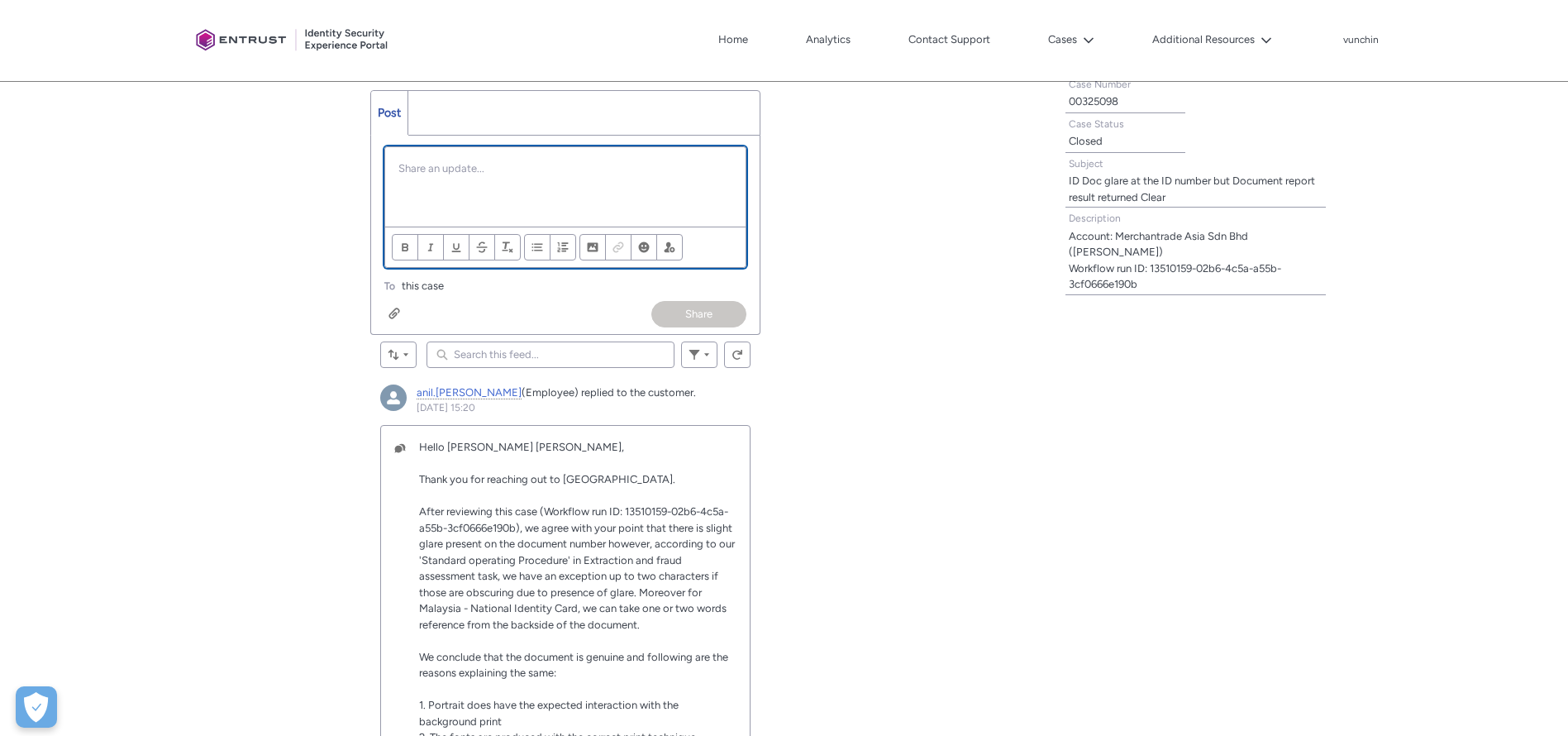 type 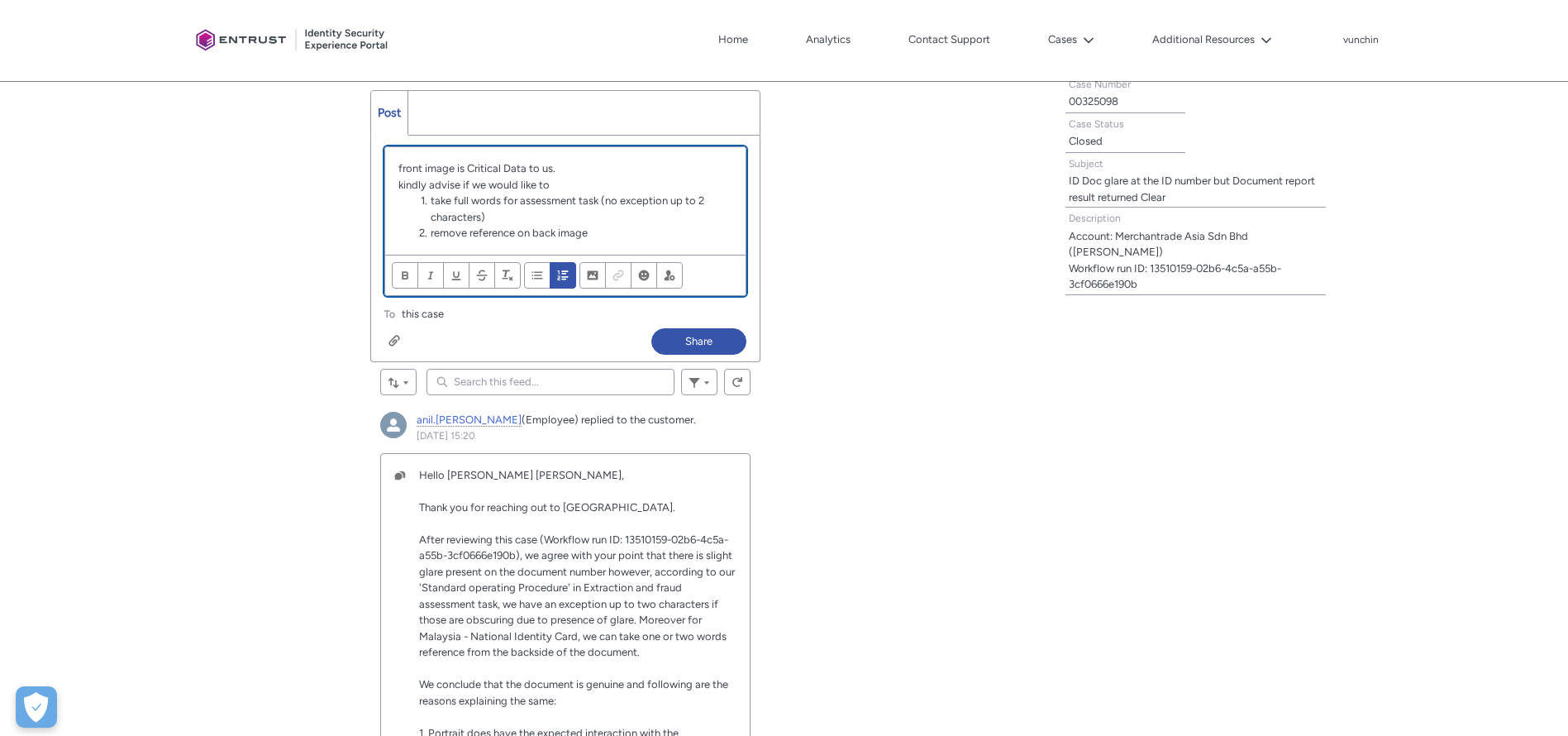 click on "remove reference on back image" at bounding box center (574, 233) 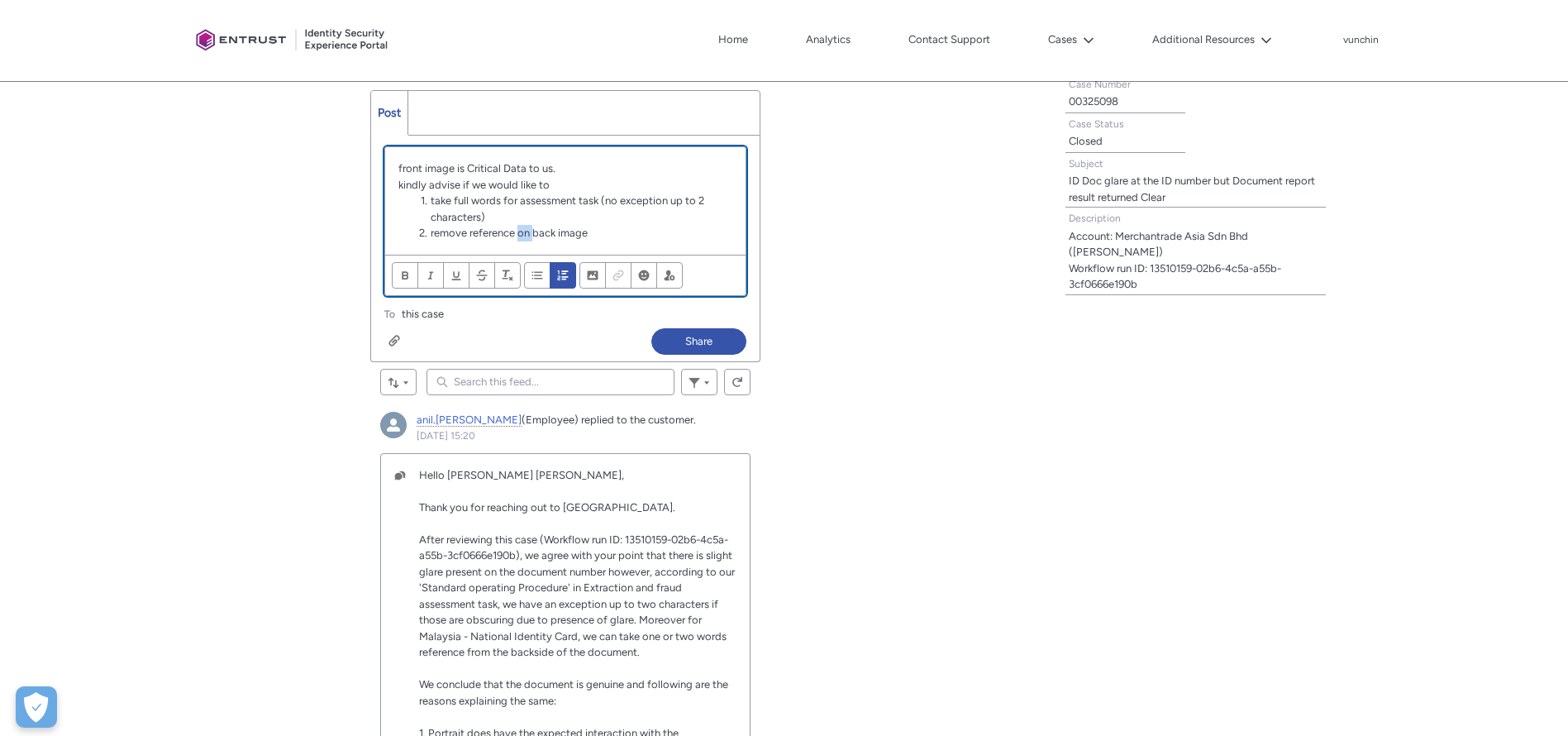 click on "remove reference on back image" at bounding box center [574, 233] 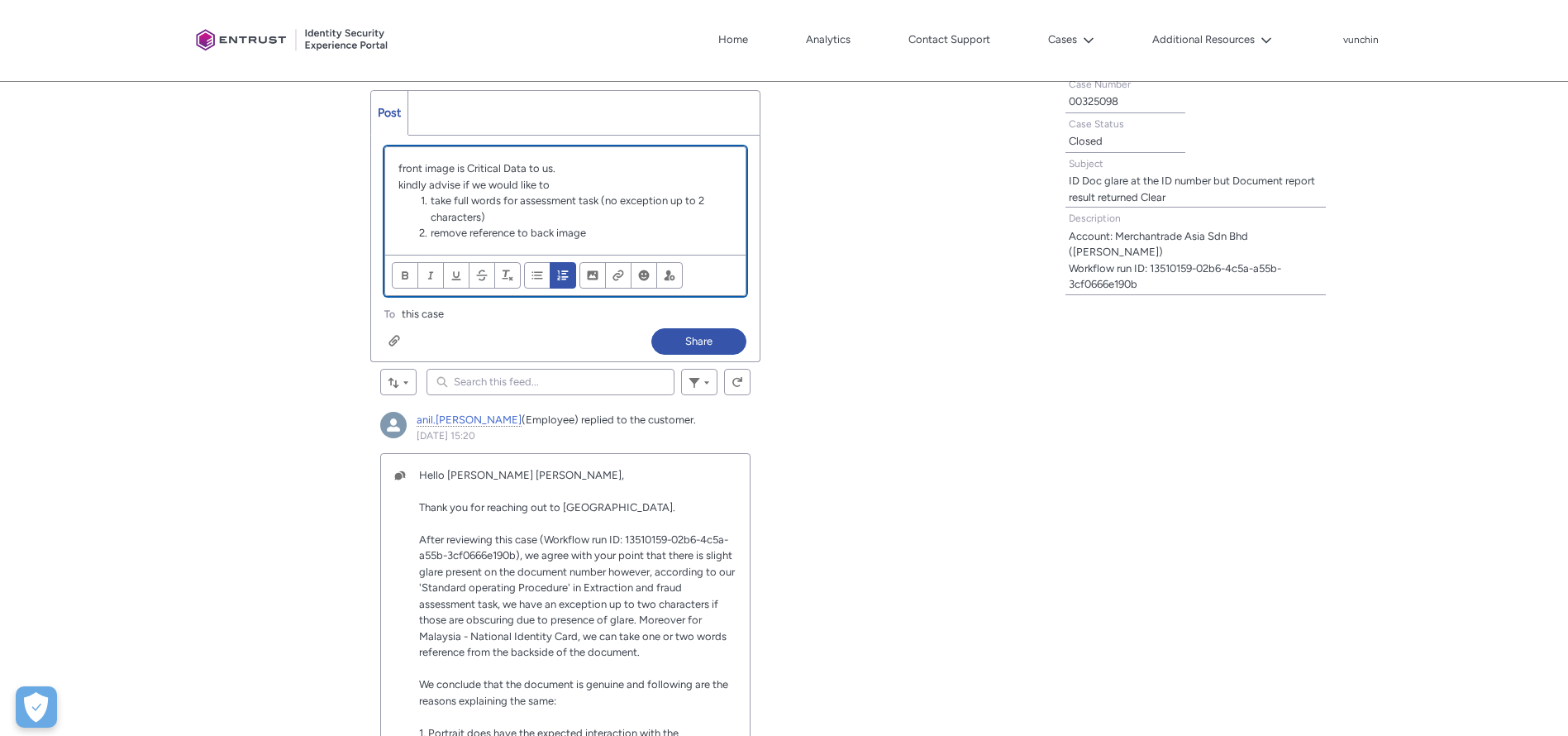 click on "remove reference to back image" at bounding box center (574, 233) 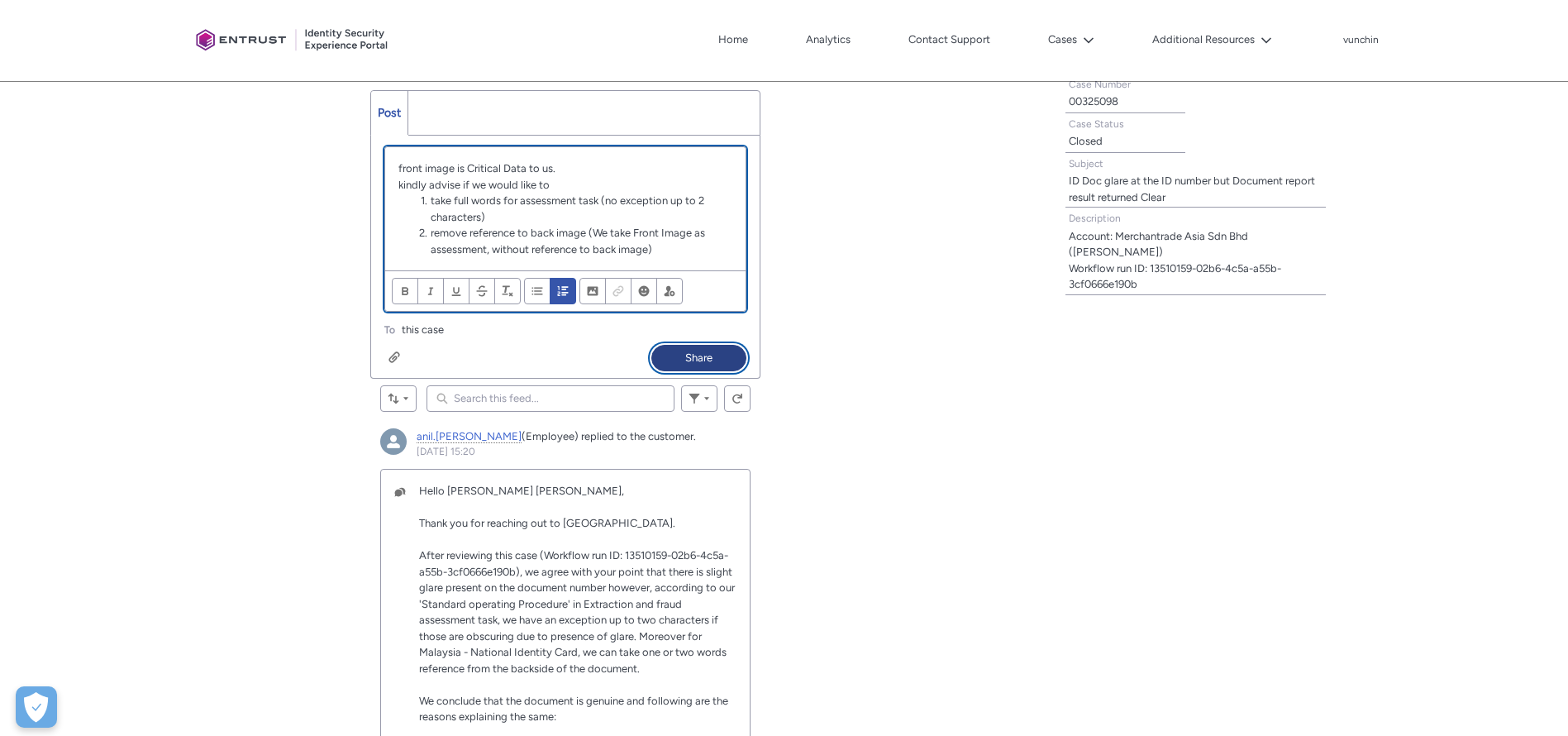 click on "Share" at bounding box center [698, 358] 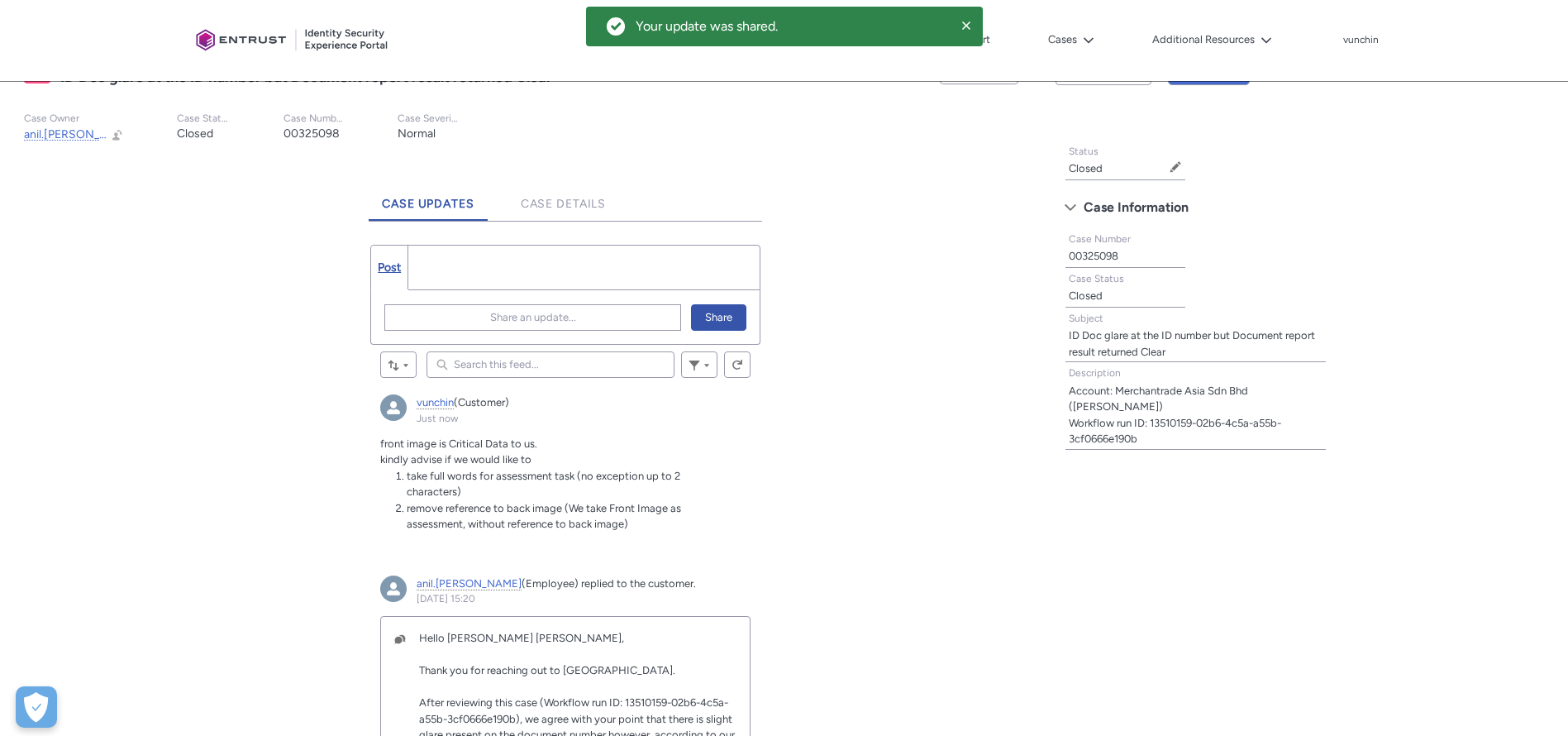 scroll, scrollTop: 328, scrollLeft: 0, axis: vertical 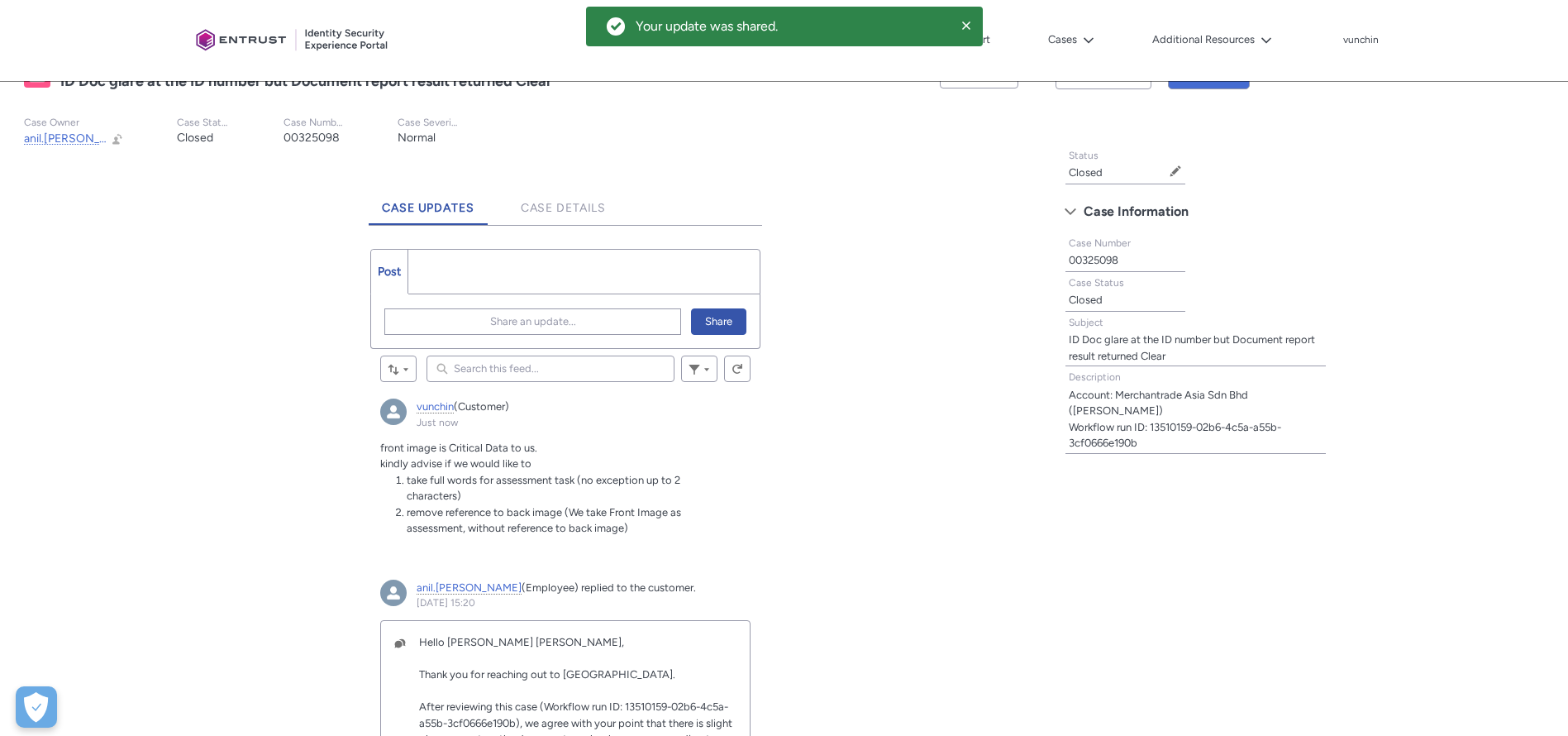 click on "Closed" at bounding box center [1115, 173] 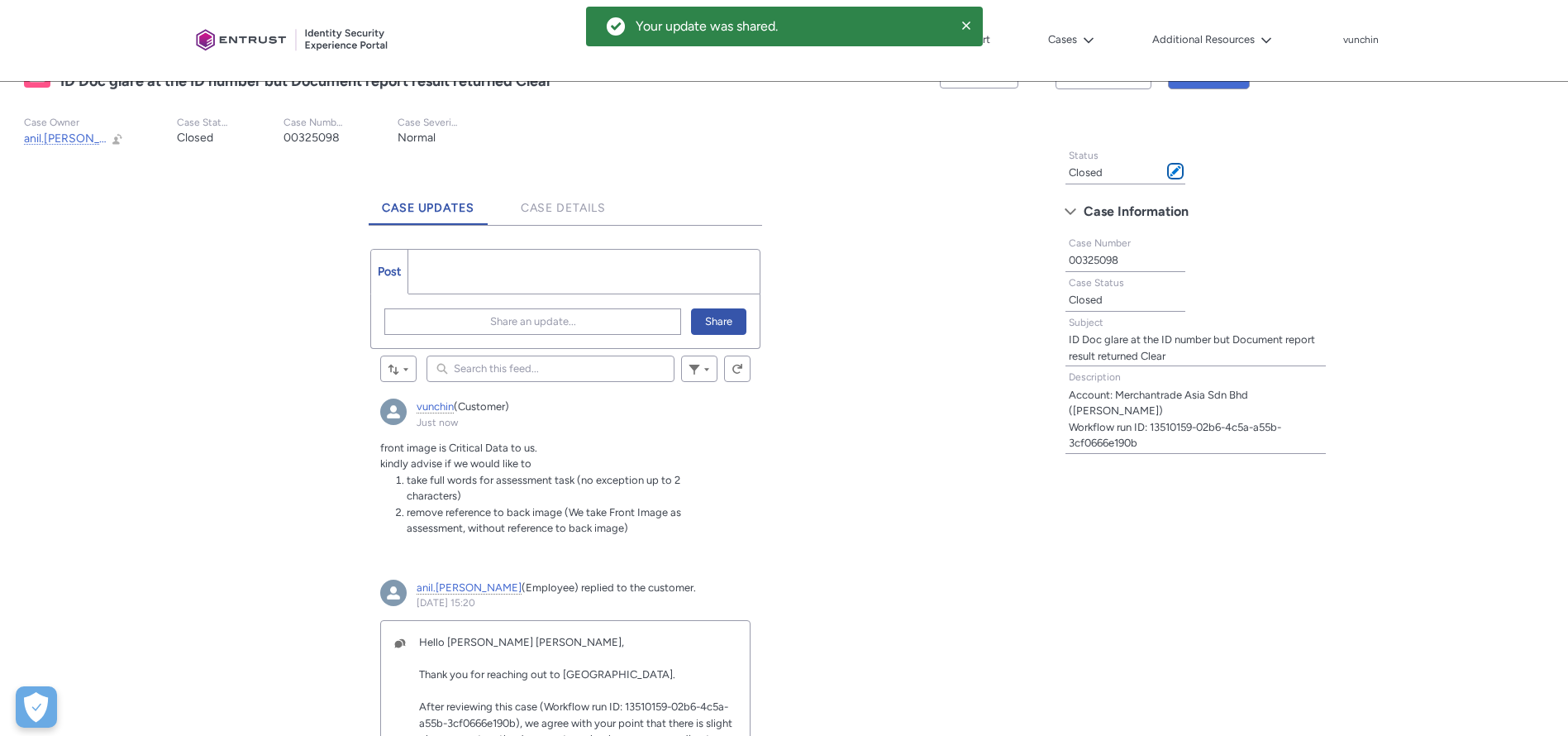 click at bounding box center (1175, 171) 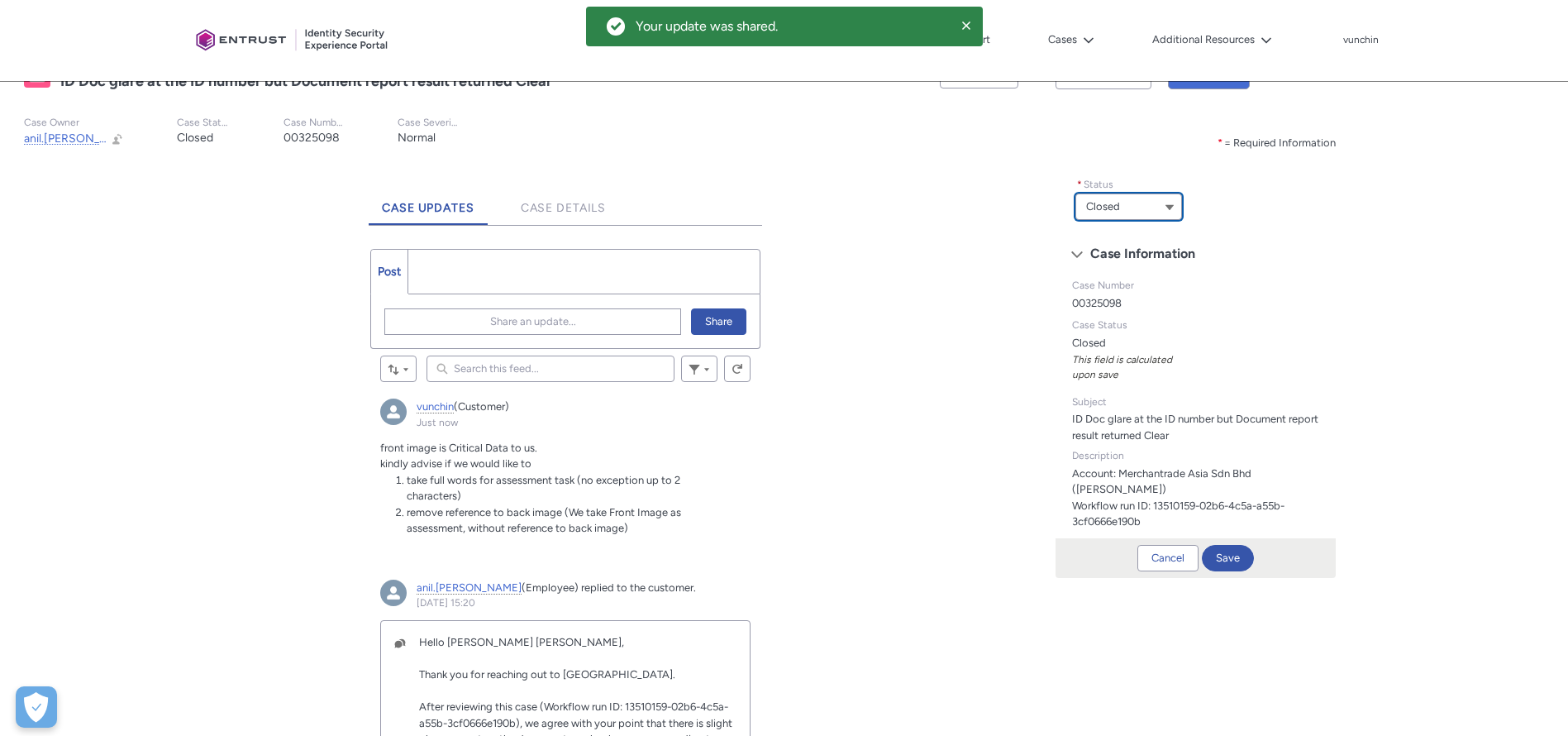 click on "Closed" at bounding box center [1128, 207] 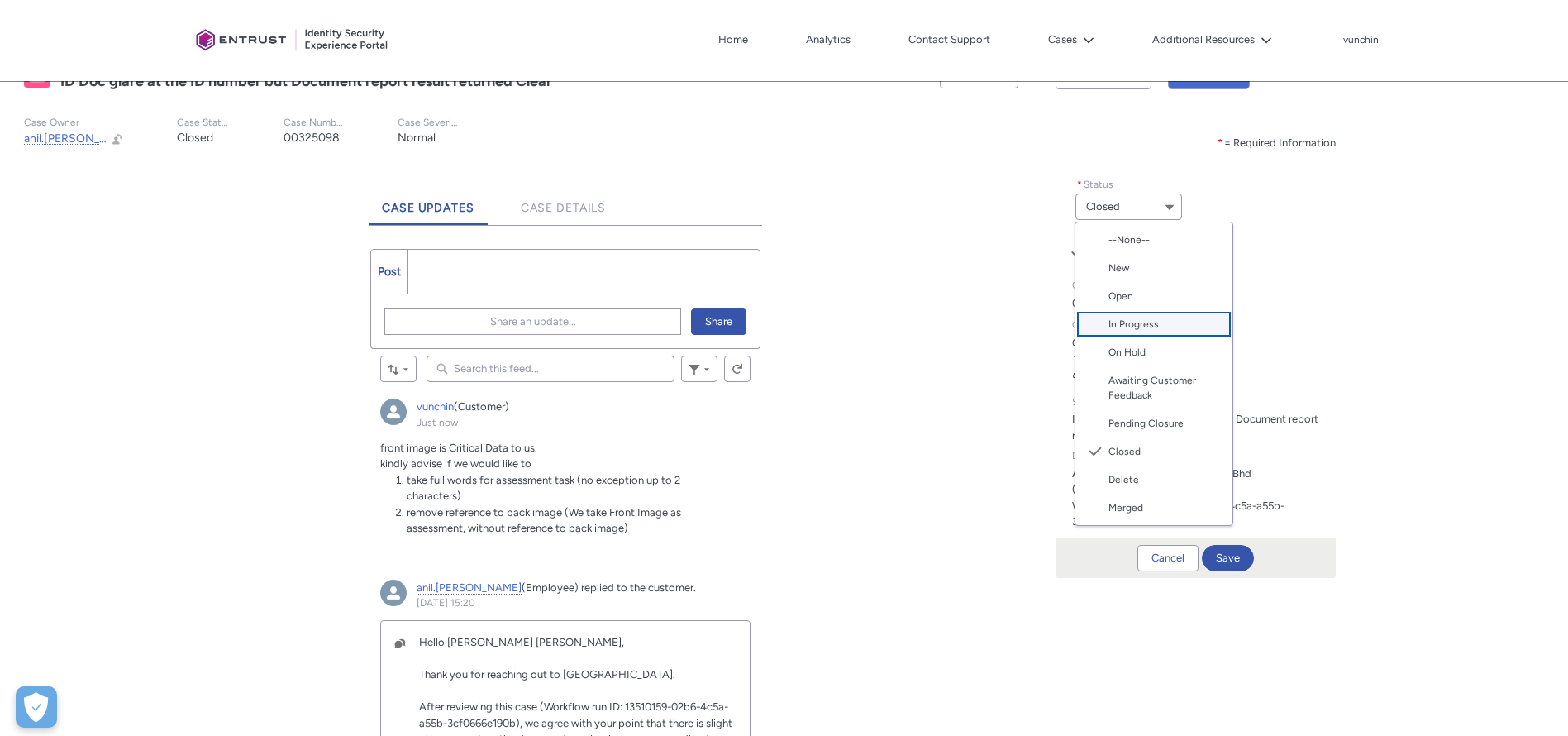 click on "In Progress" at bounding box center [1165, 324] 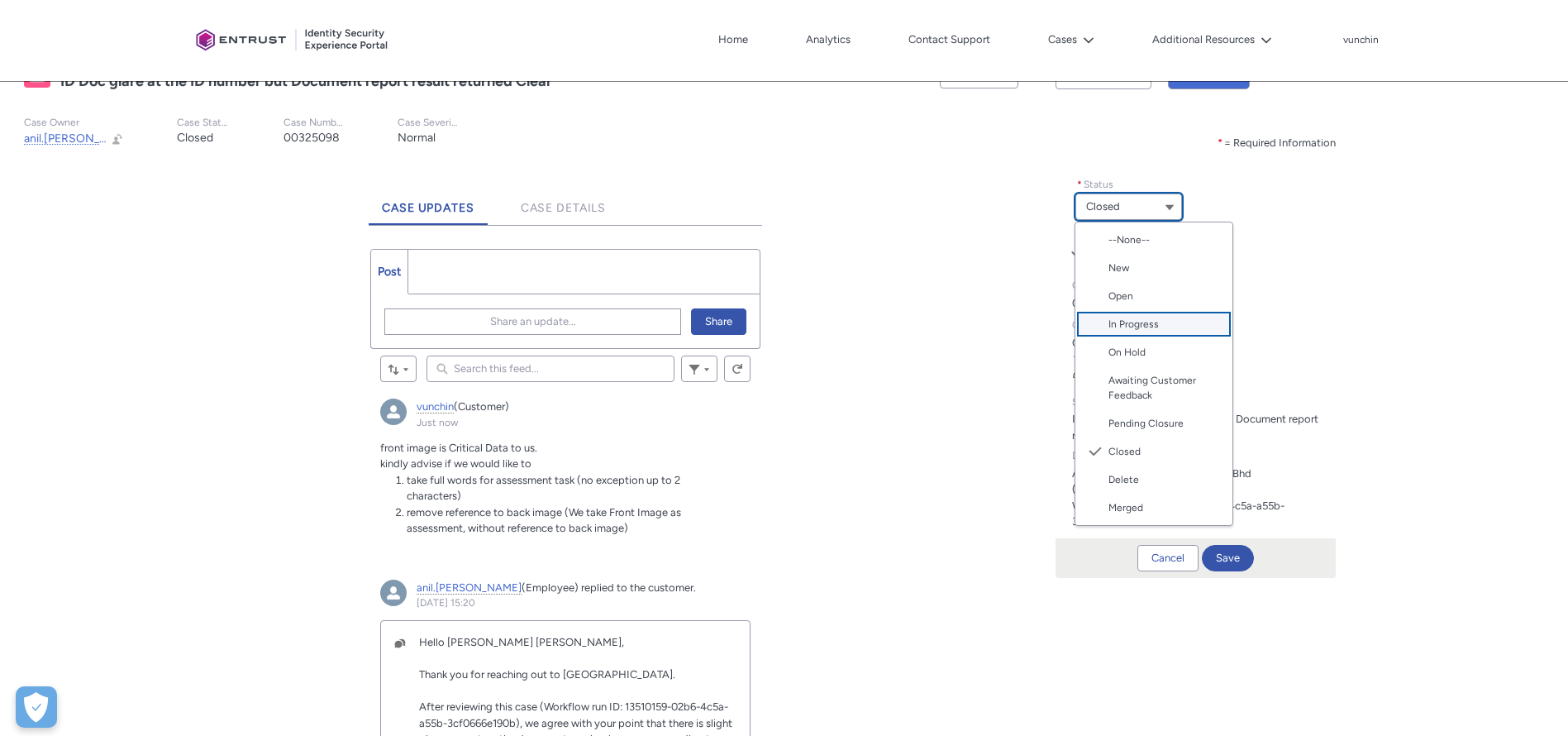 type on "In Progress" 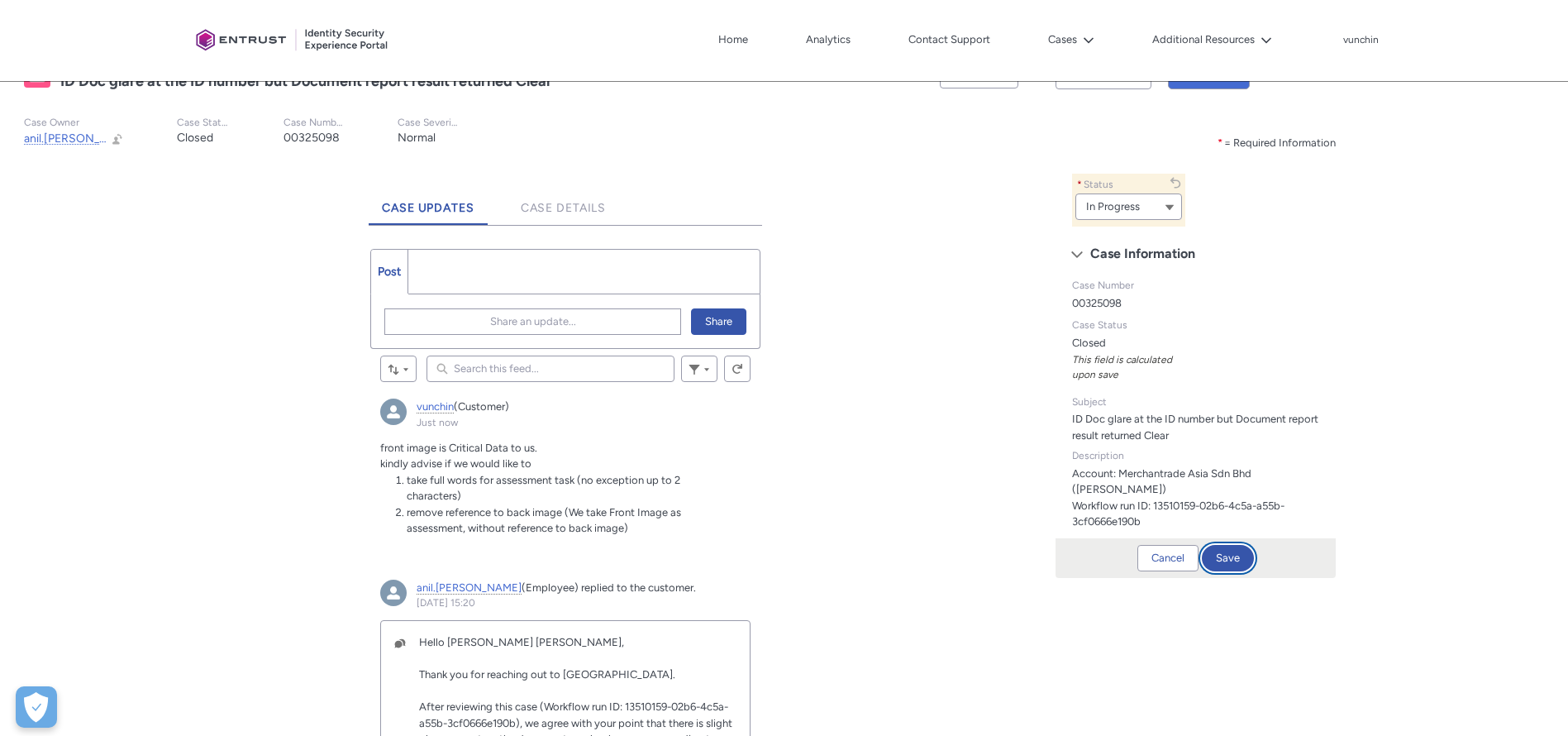 click on "Save" at bounding box center [1227, 558] 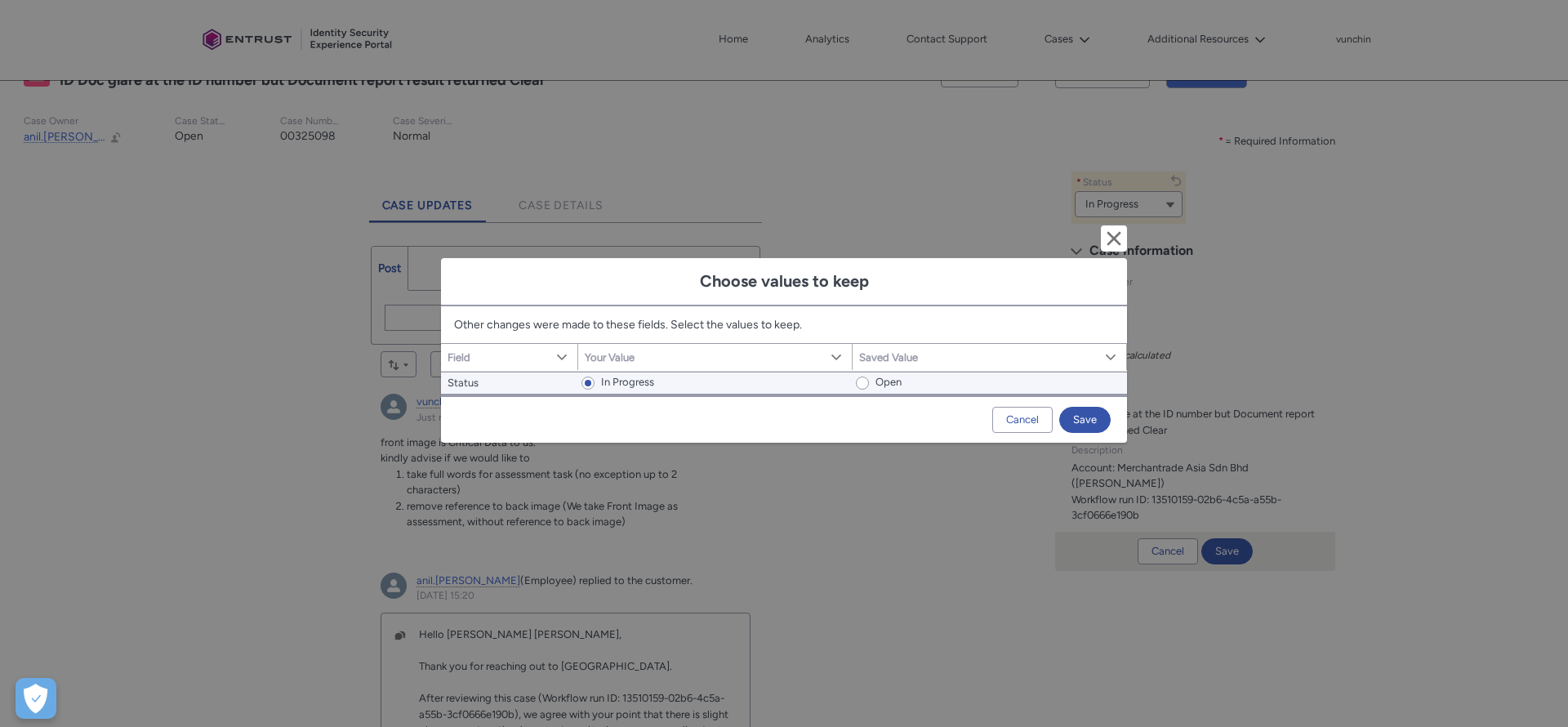 click at bounding box center [862, 383] 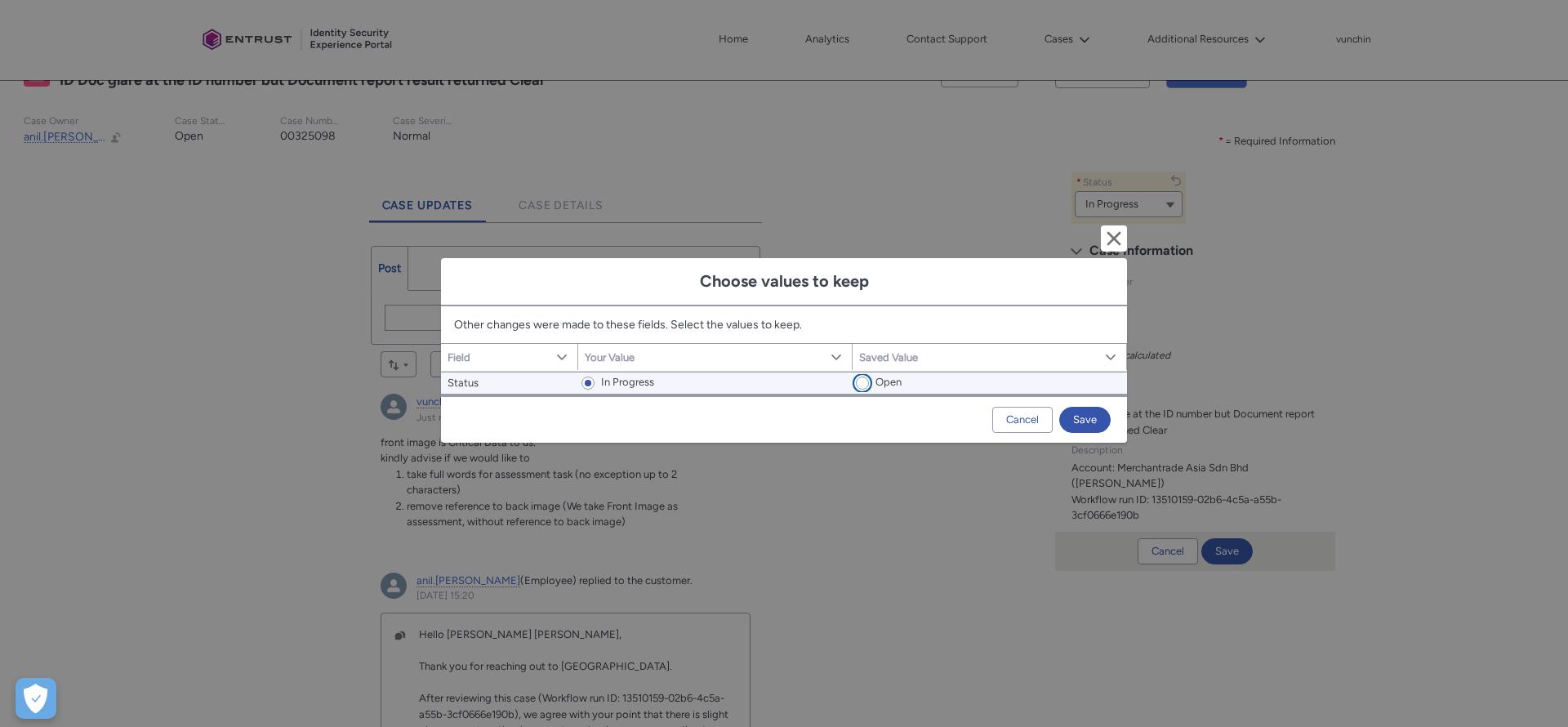 click on "Saved Value" at bounding box center [855, 373] 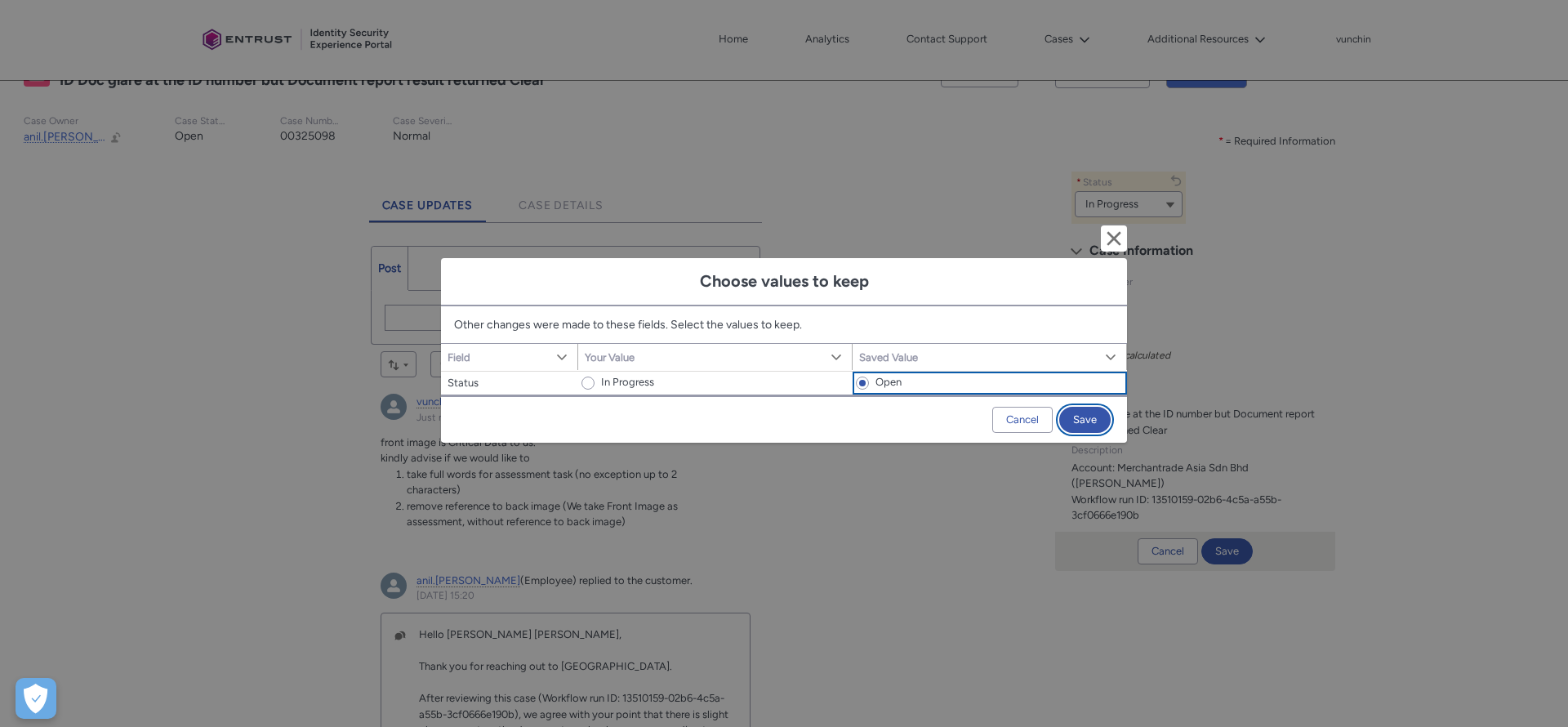click on "Save" at bounding box center [1085, 420] 